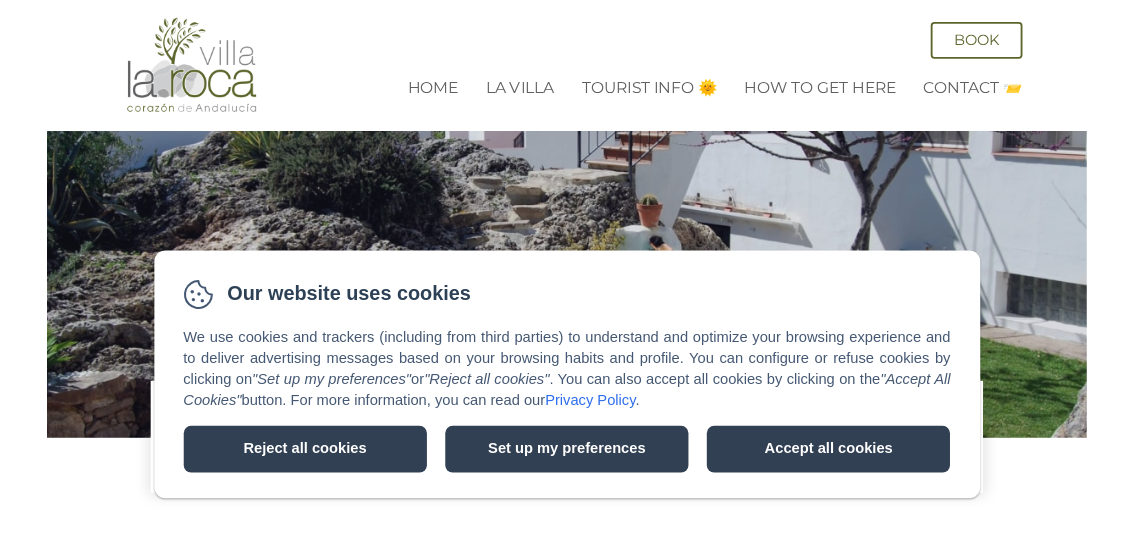 scroll, scrollTop: 0, scrollLeft: 0, axis: both 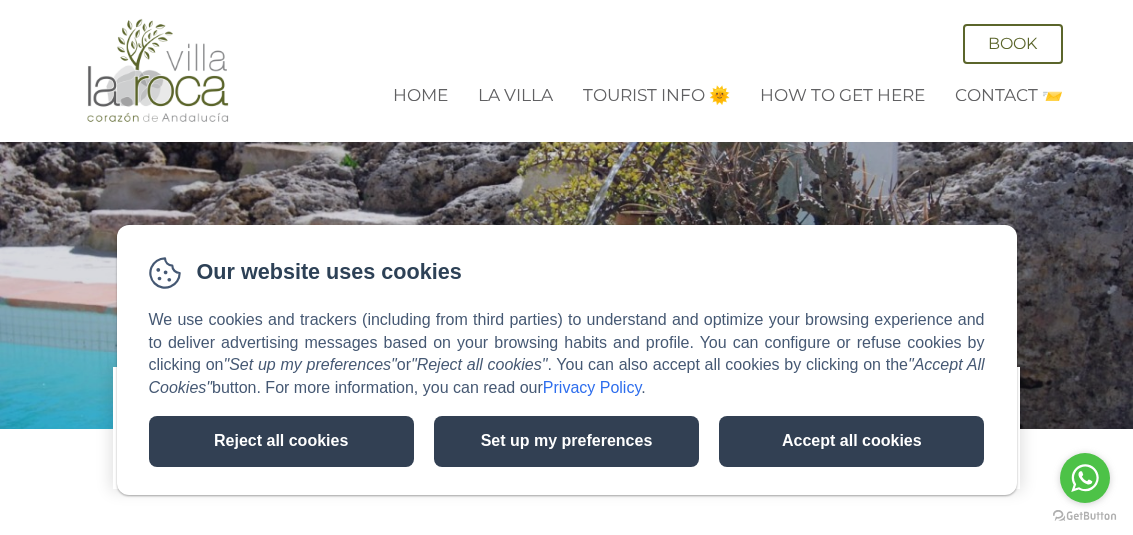 click on "Accept all cookies" 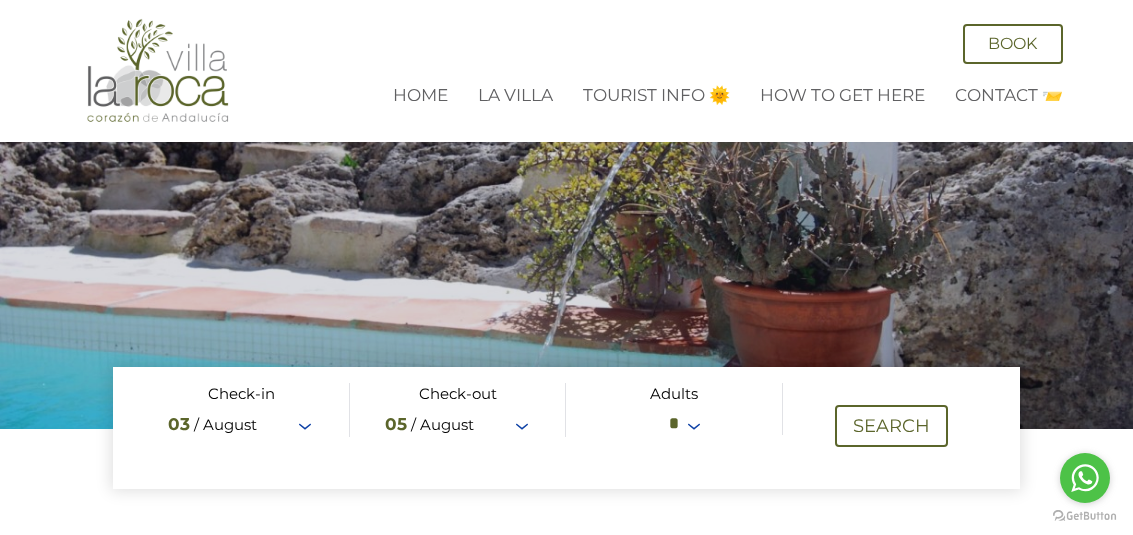 click at bounding box center (566, 428) 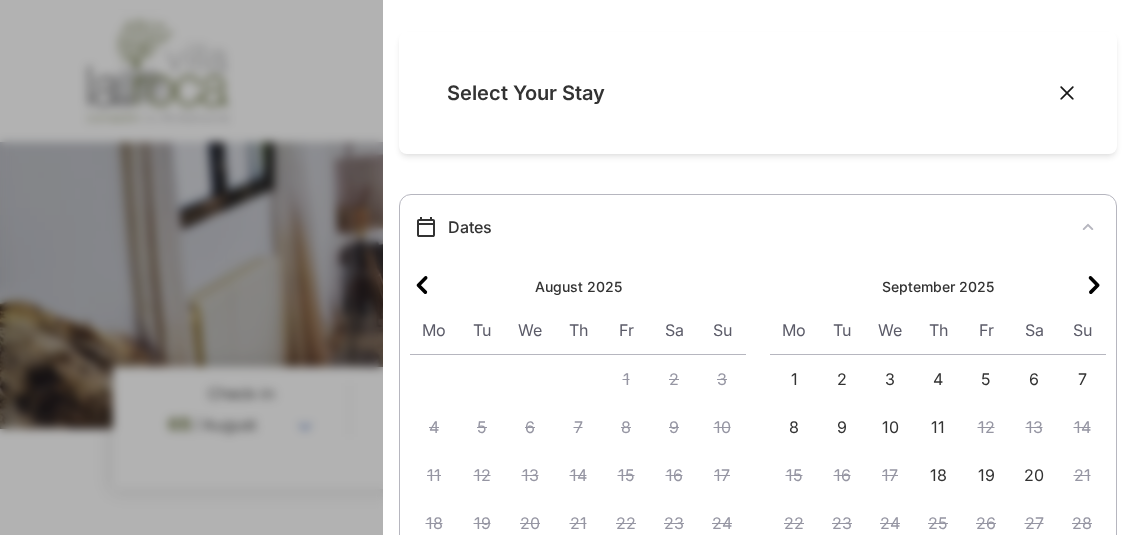 click 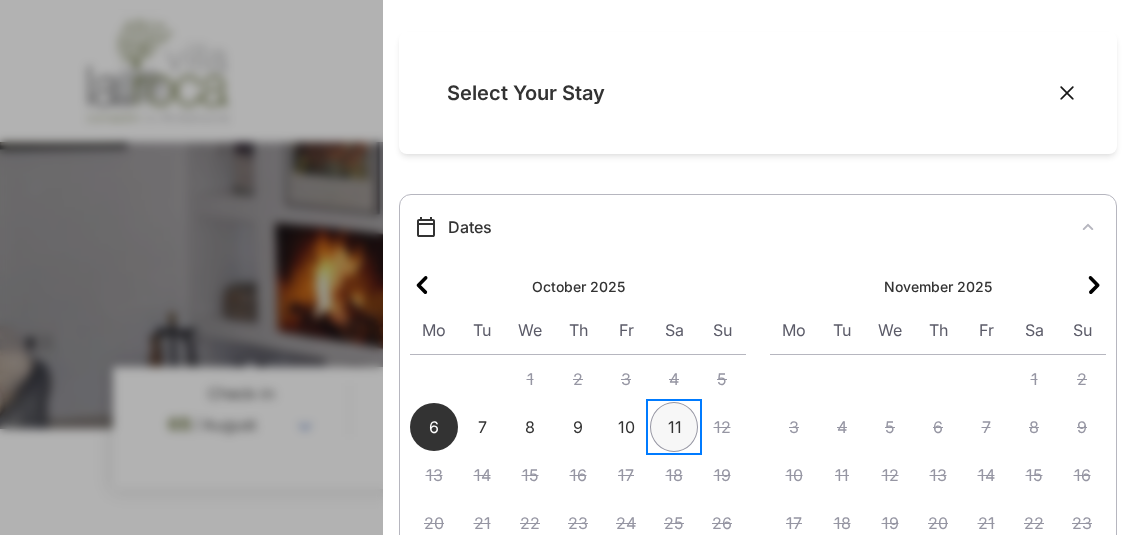click on "11" 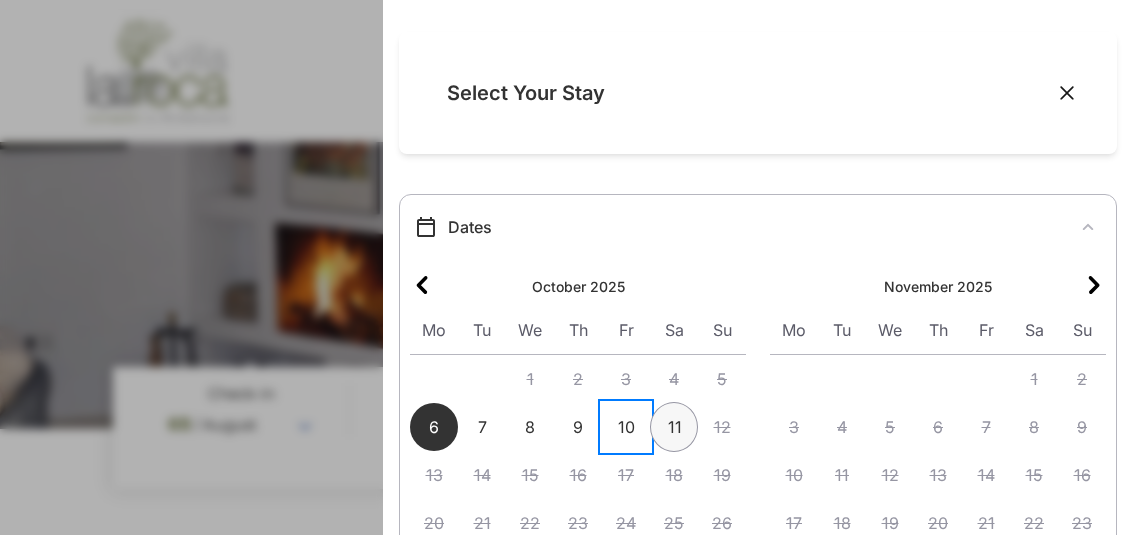 click on "10" 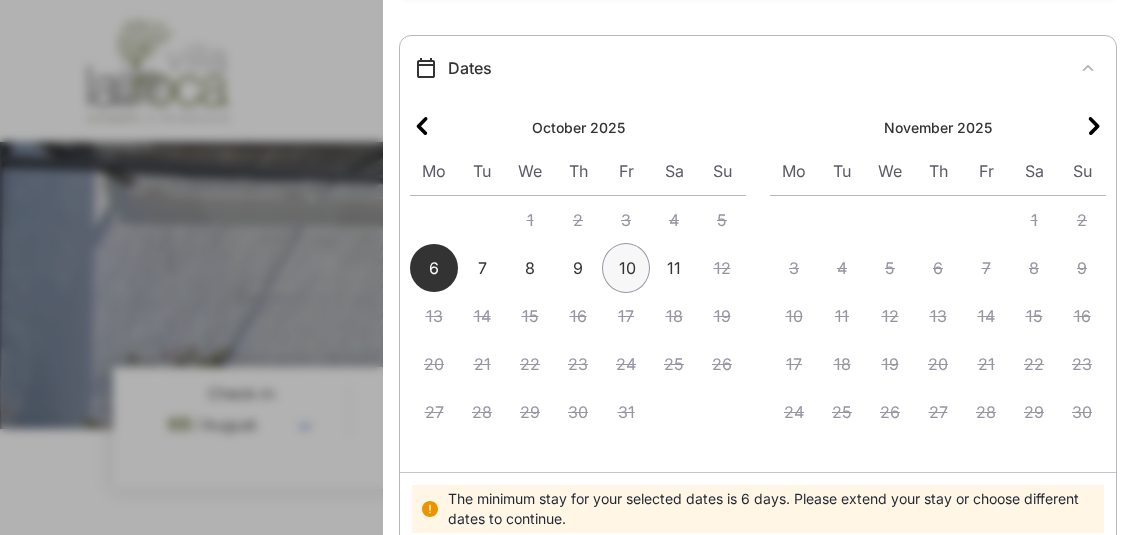 scroll, scrollTop: 152, scrollLeft: 0, axis: vertical 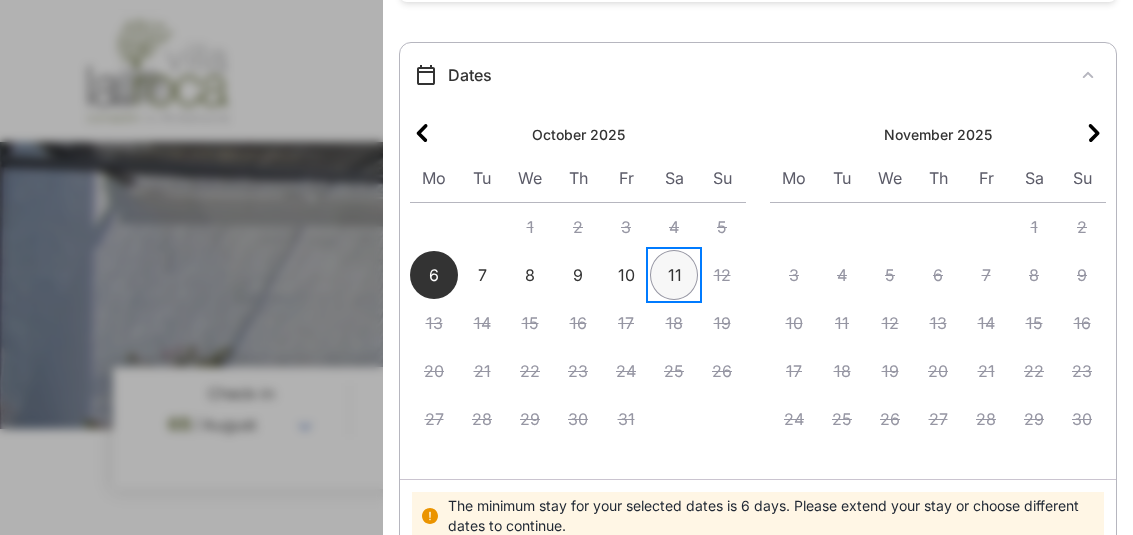 click on "11" 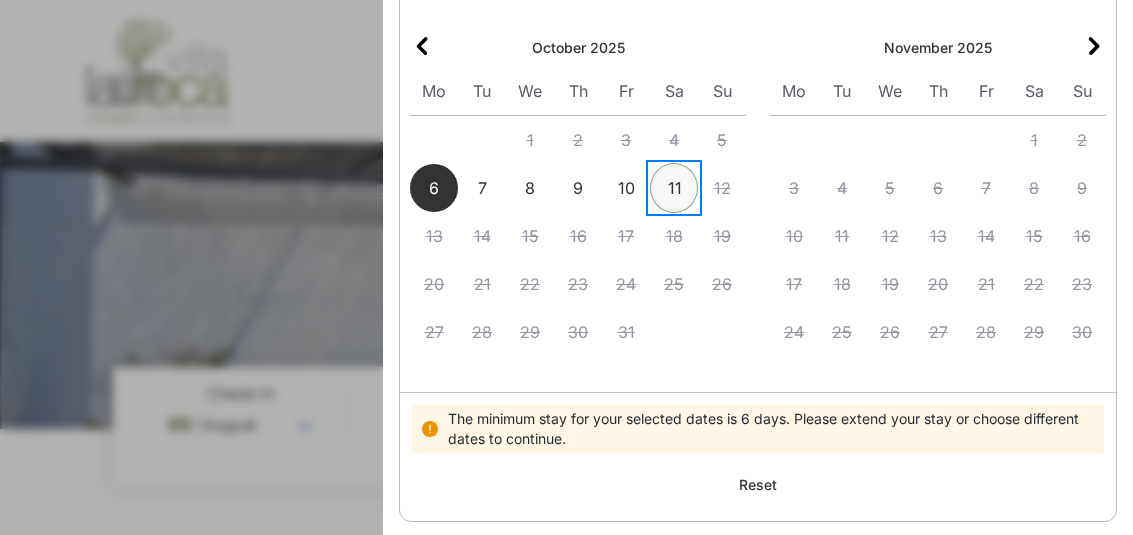scroll, scrollTop: 251, scrollLeft: 0, axis: vertical 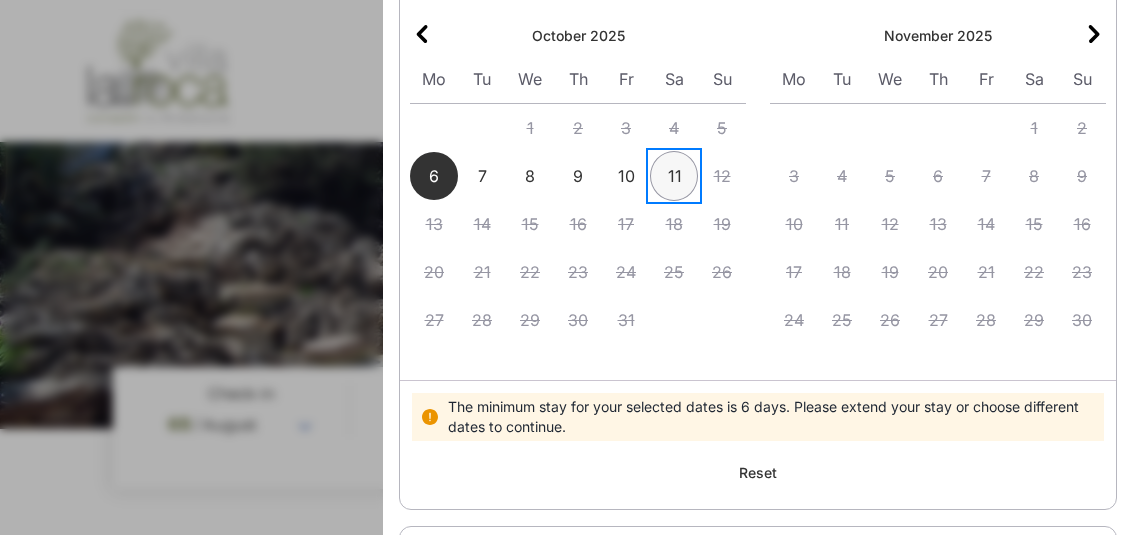 click on "11" 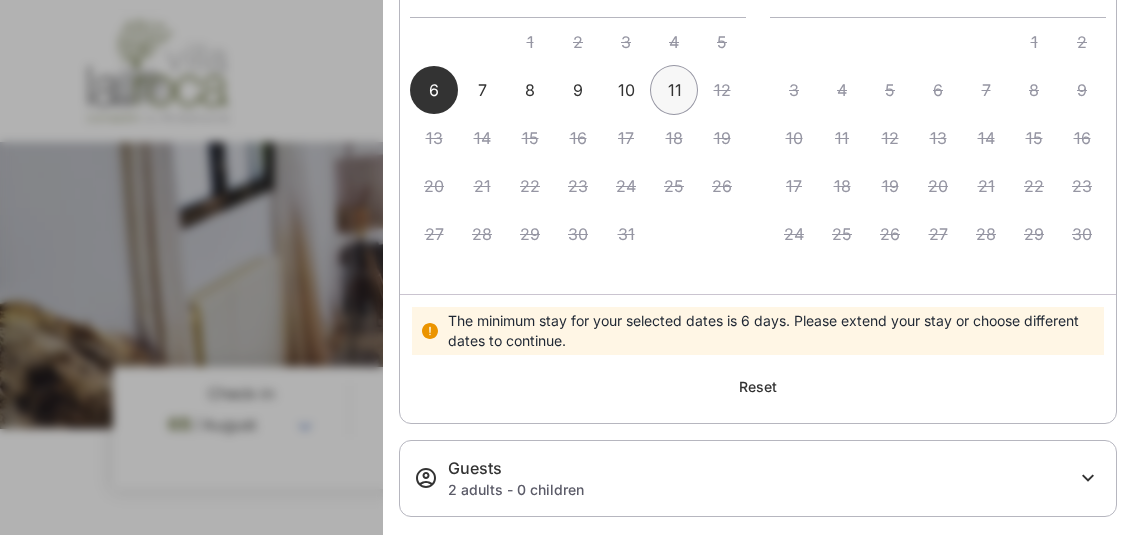 scroll, scrollTop: 340, scrollLeft: 0, axis: vertical 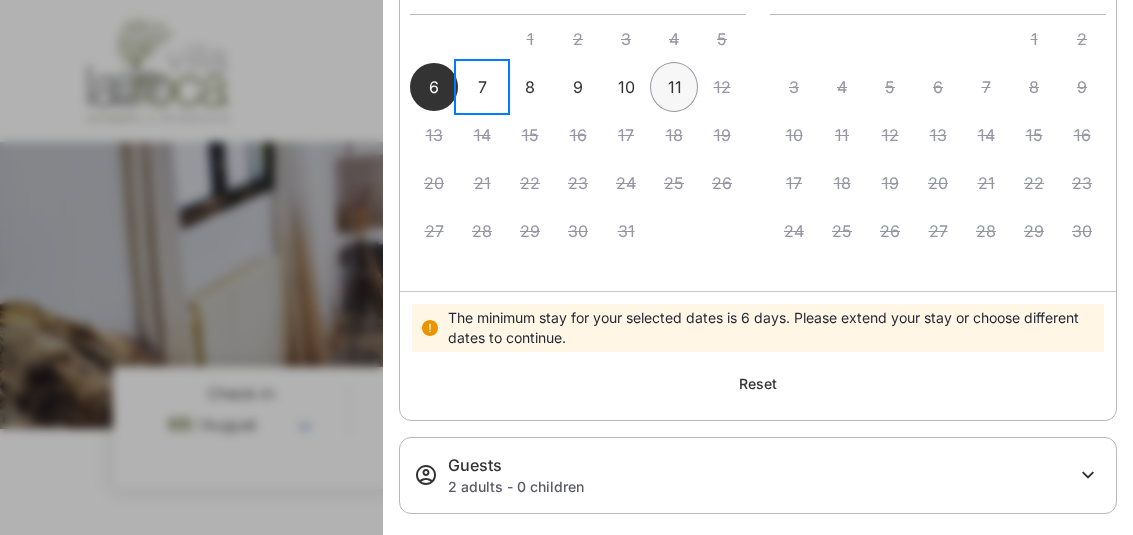 click on "7" 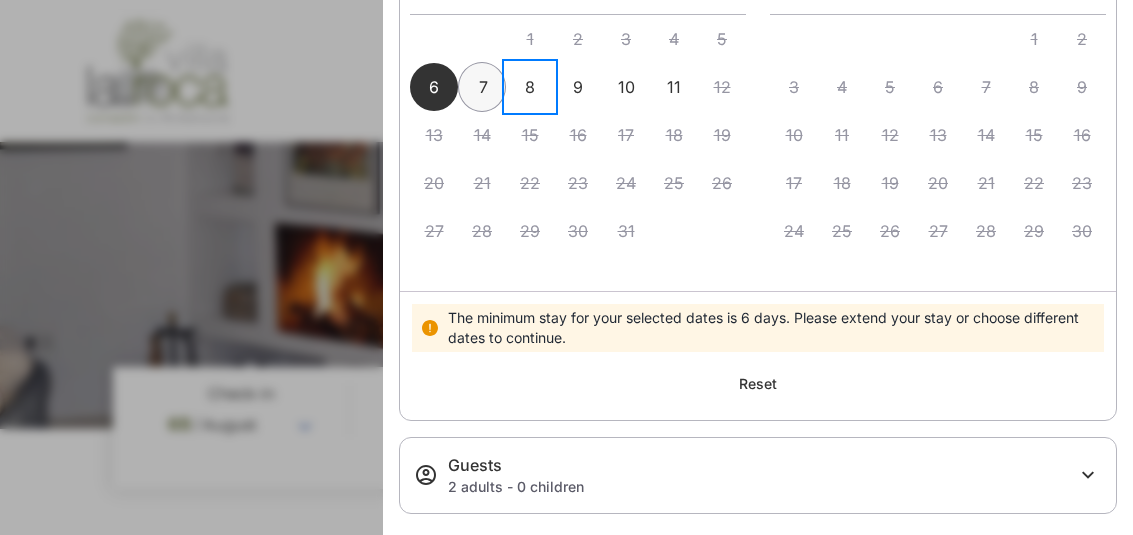 click on "8" 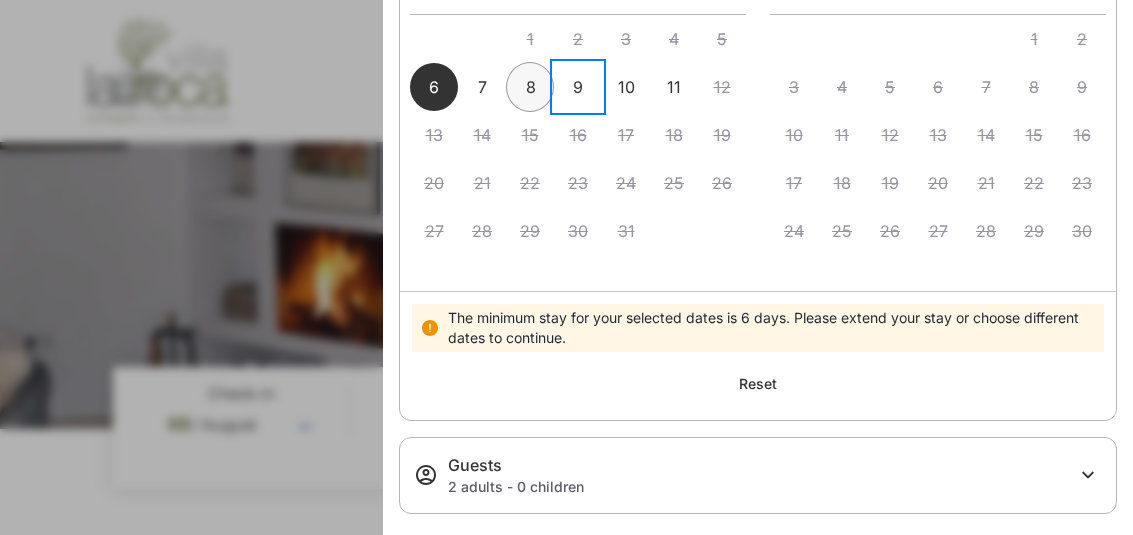 click on "9" 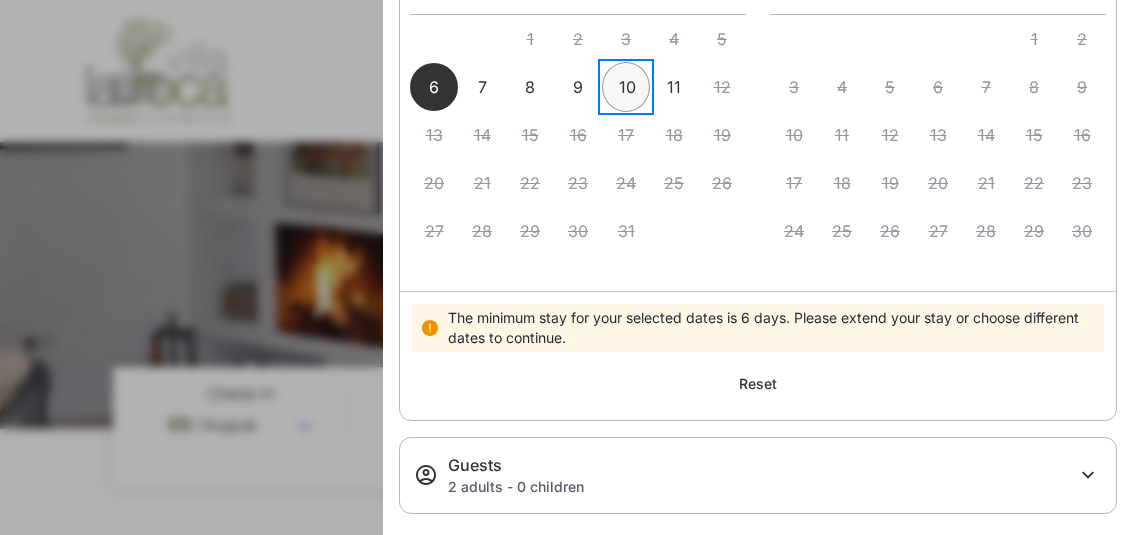 click on "10" 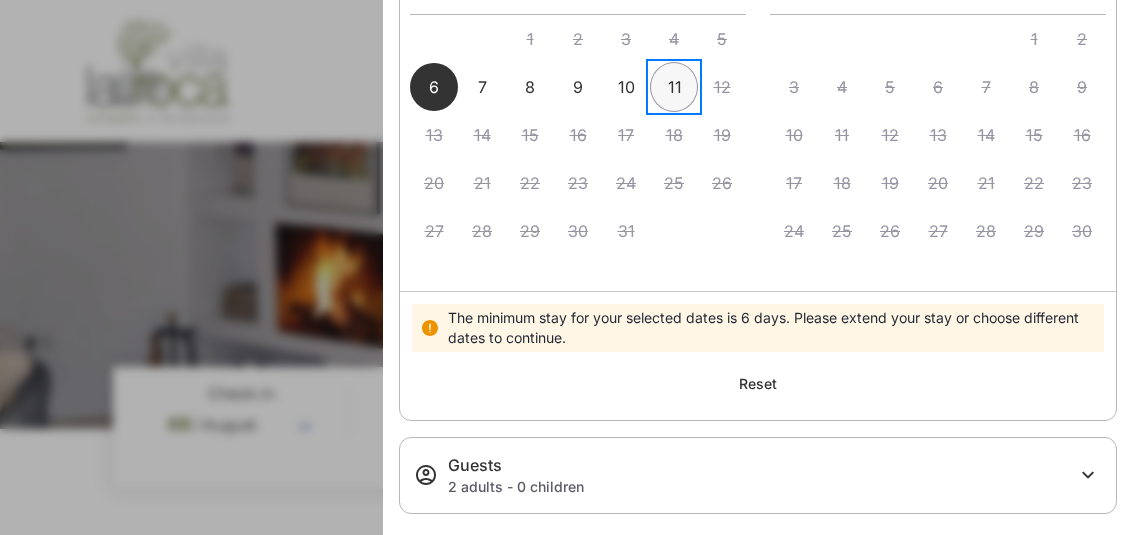 click on "11" 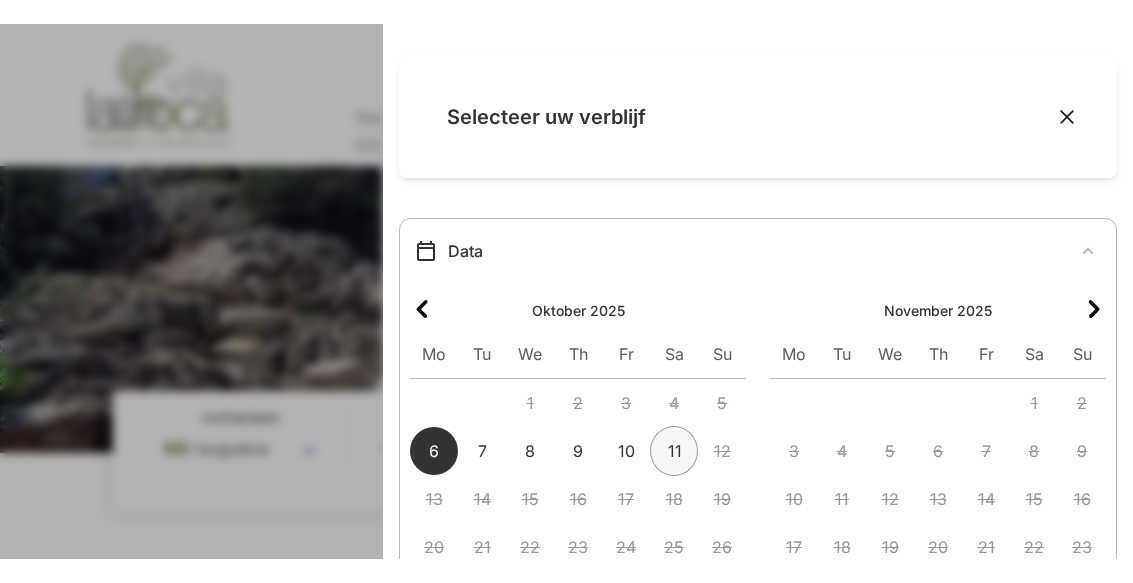 scroll, scrollTop: 0, scrollLeft: 0, axis: both 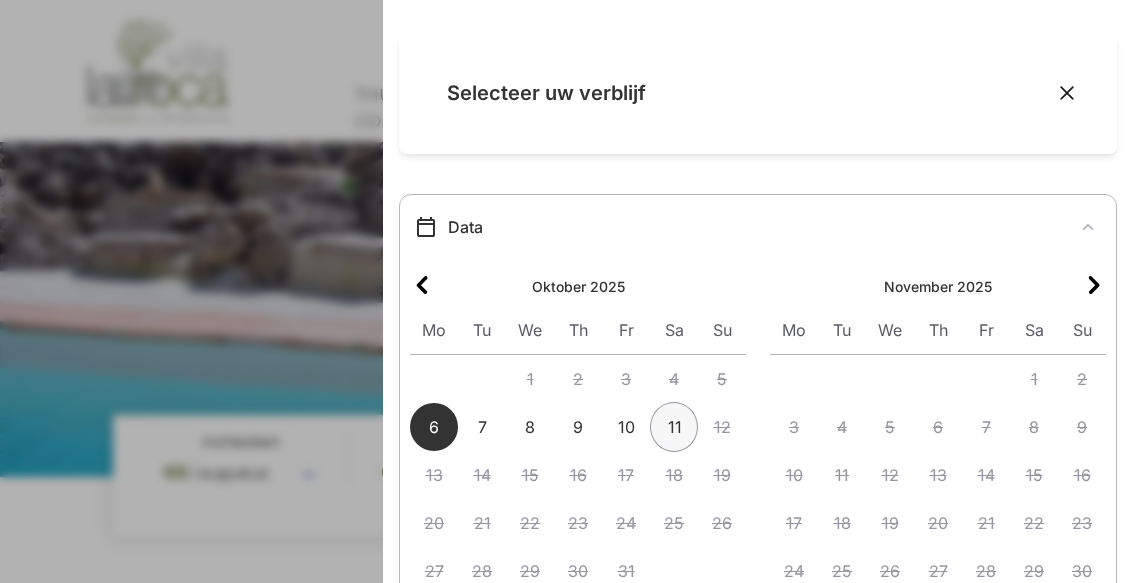 click 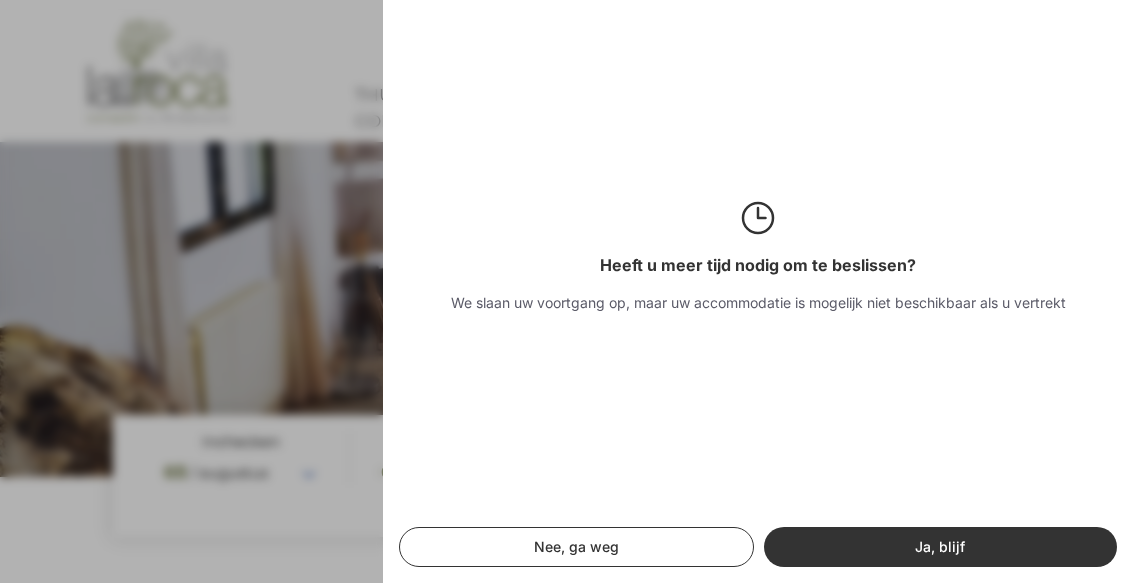 click on "Ja, blijf" 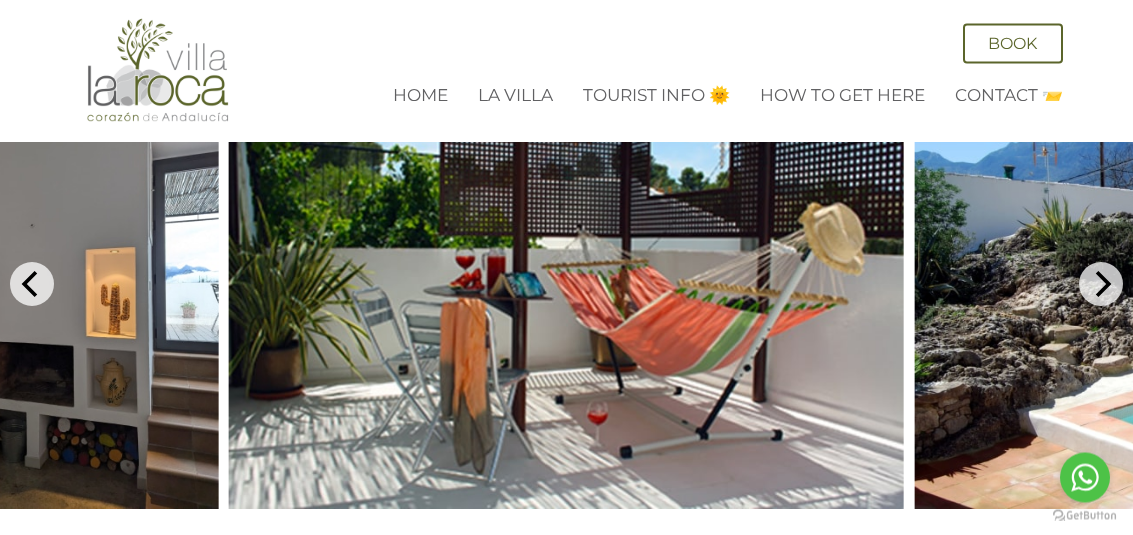 scroll, scrollTop: 823, scrollLeft: 0, axis: vertical 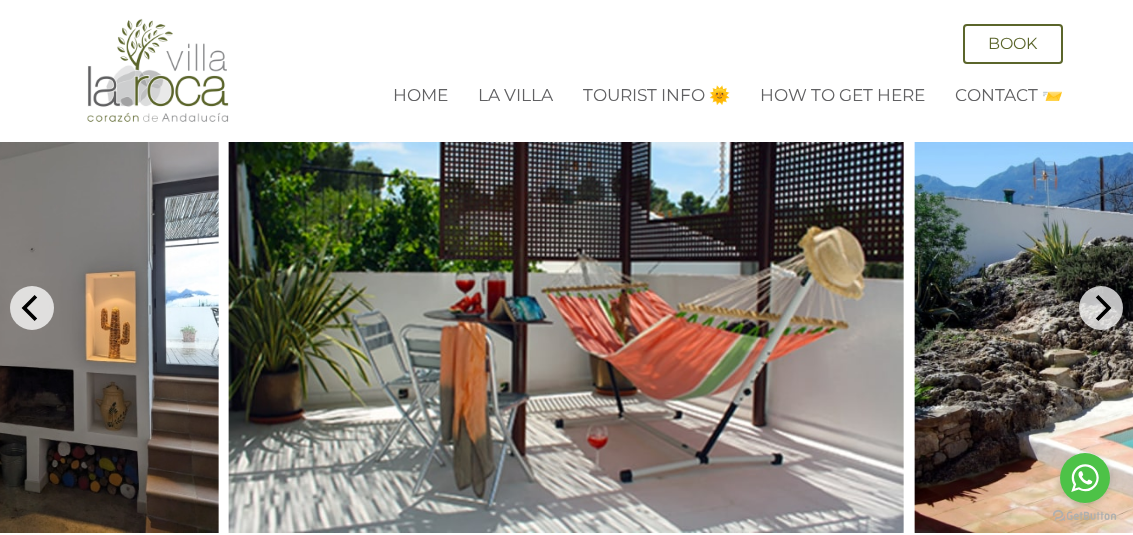 click 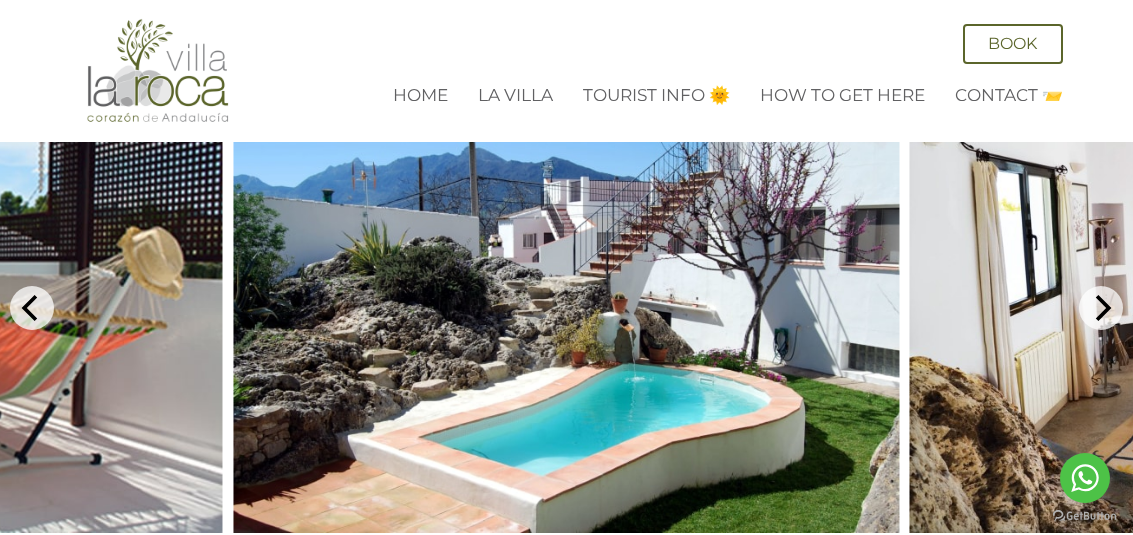 click 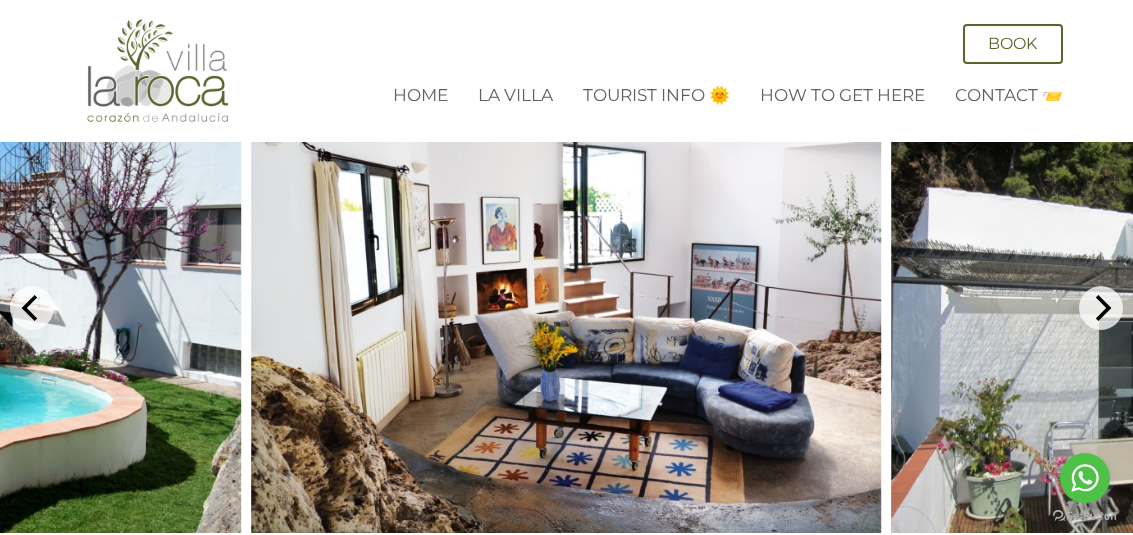 click 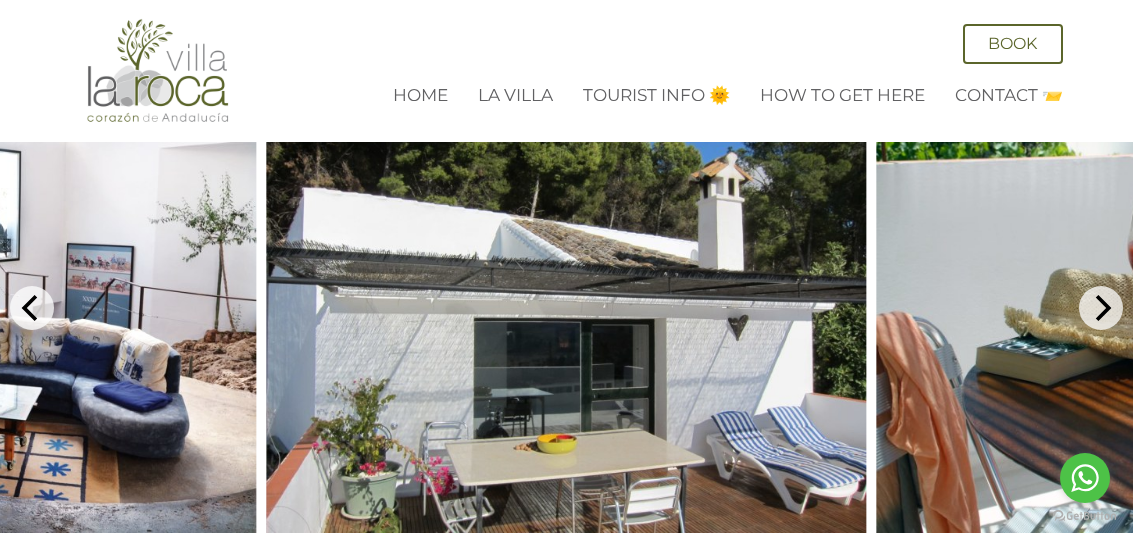 click 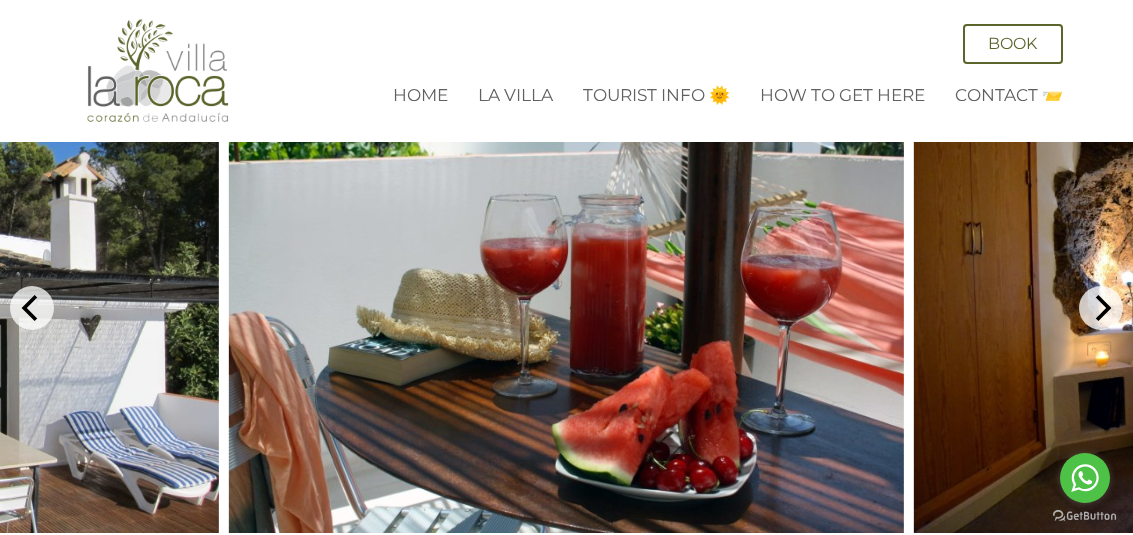 click 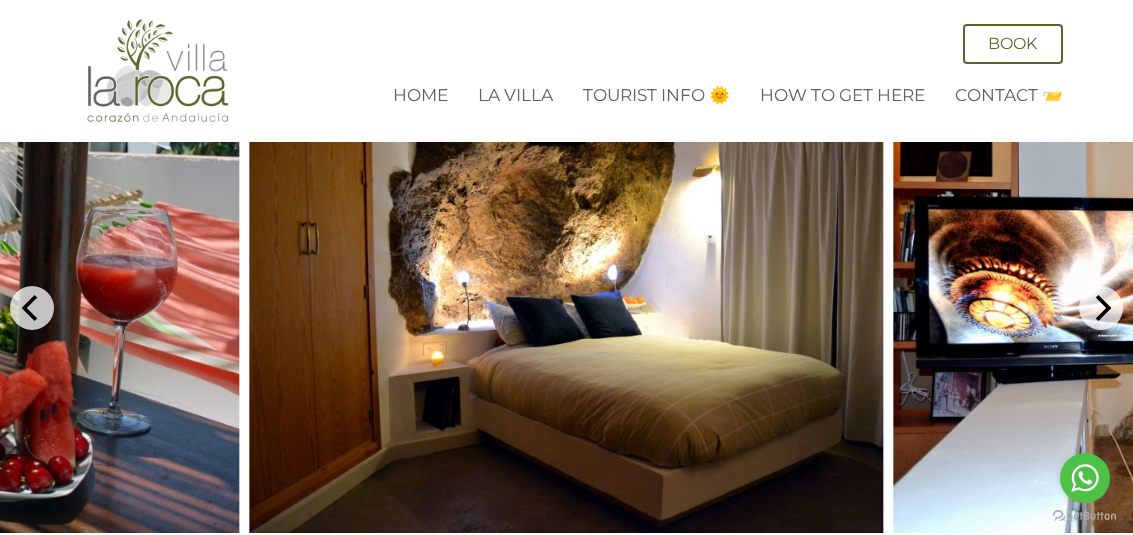 click 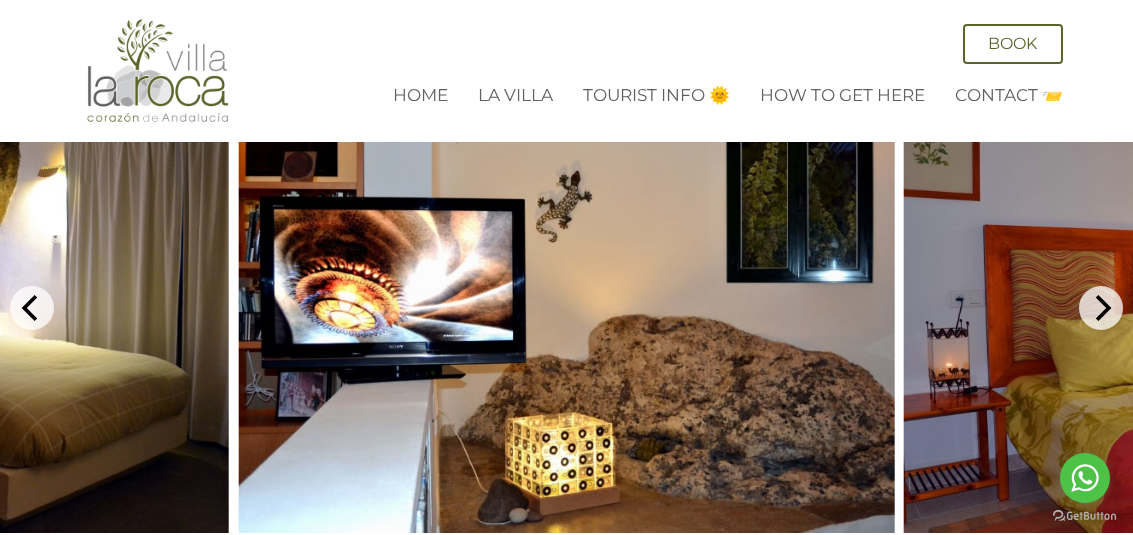 click 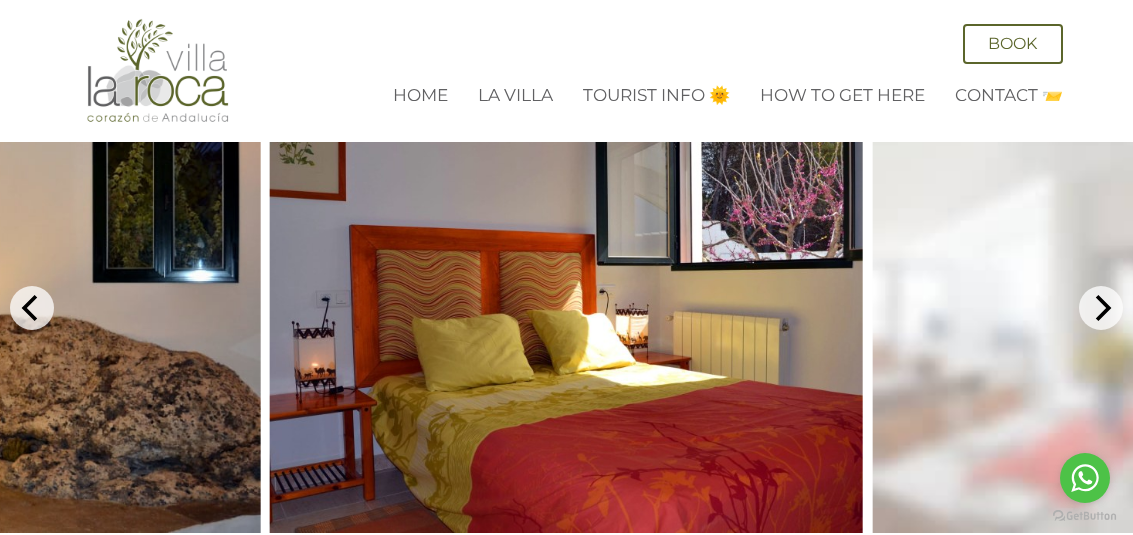 click 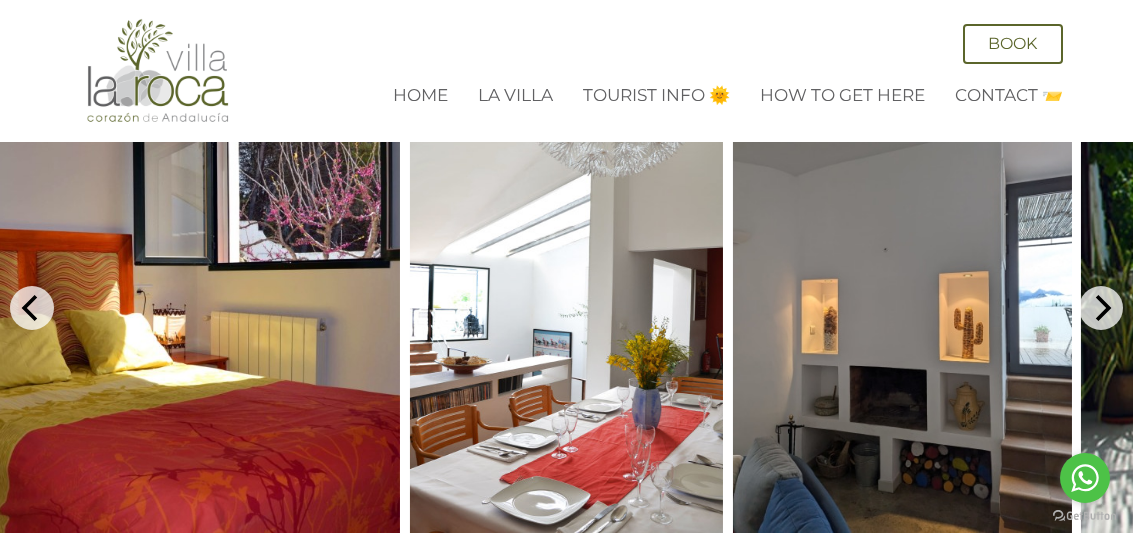 click 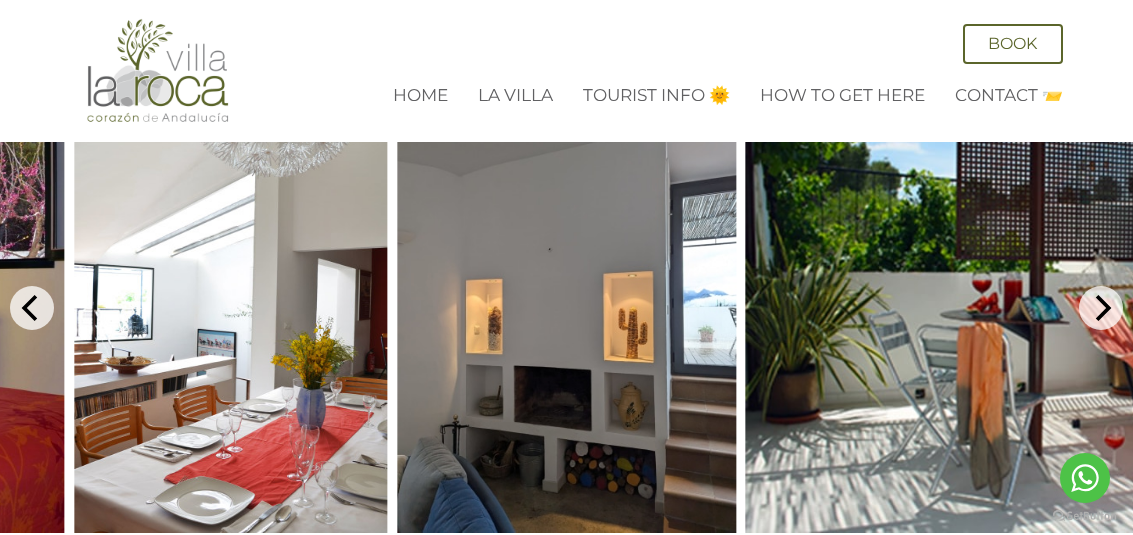 click 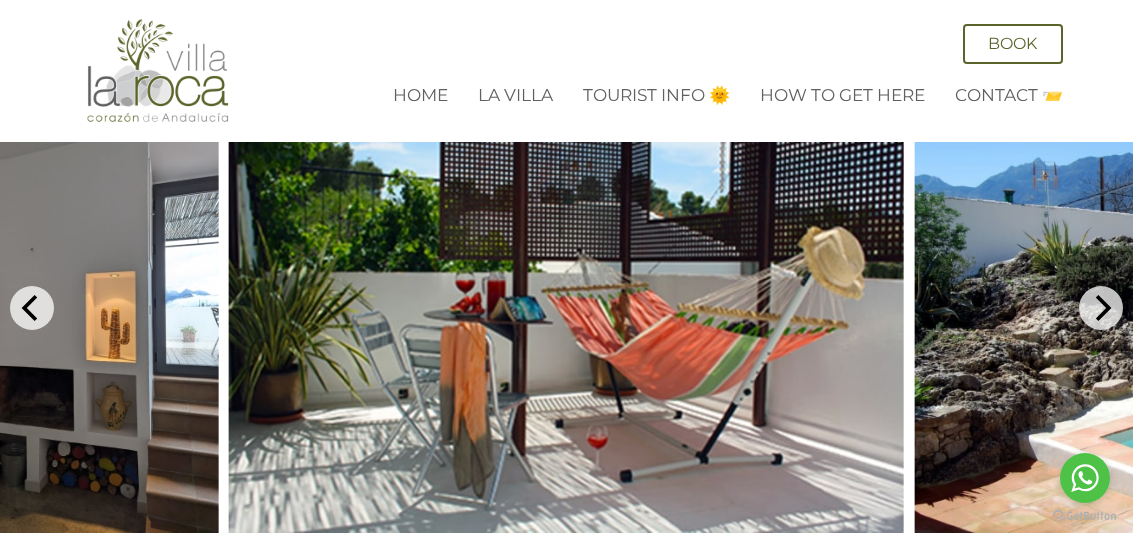 click 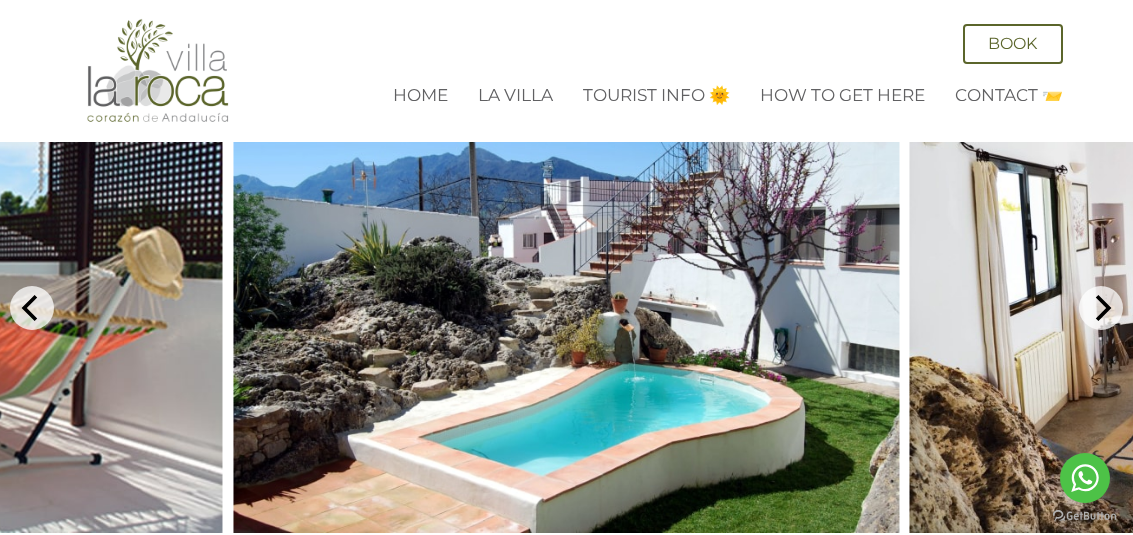 click 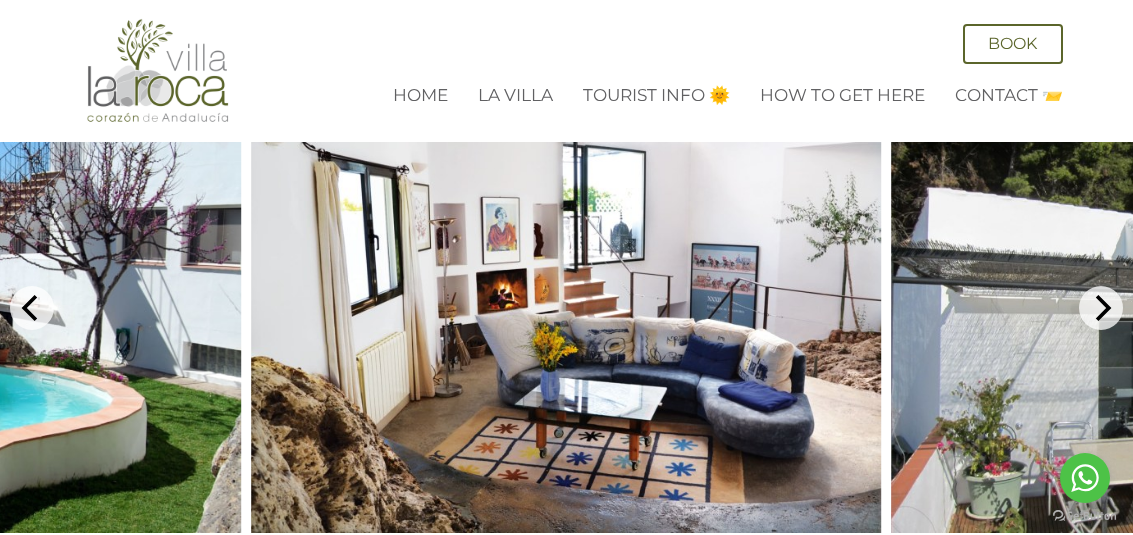 click 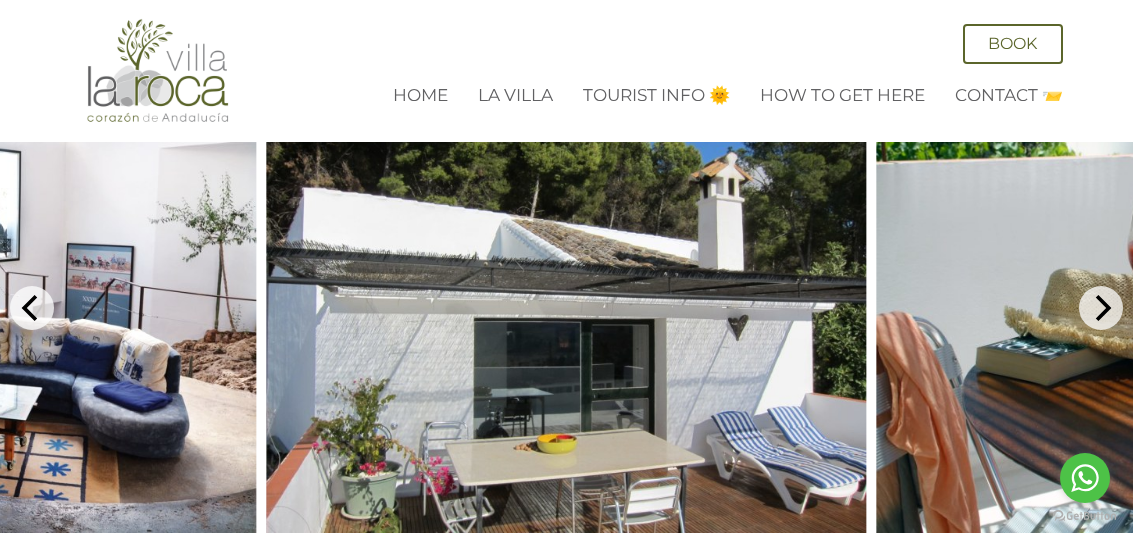click 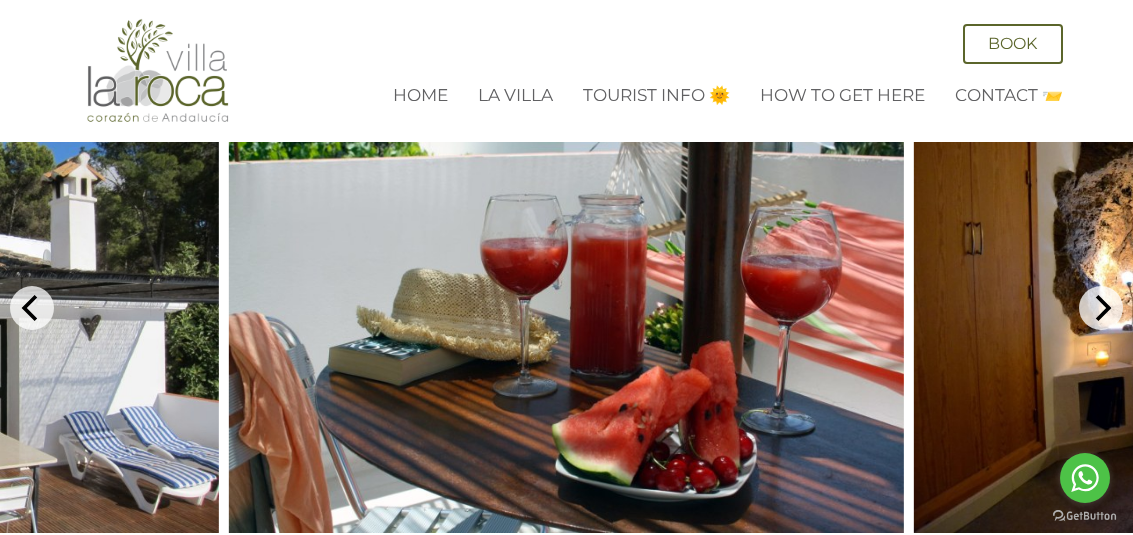 click 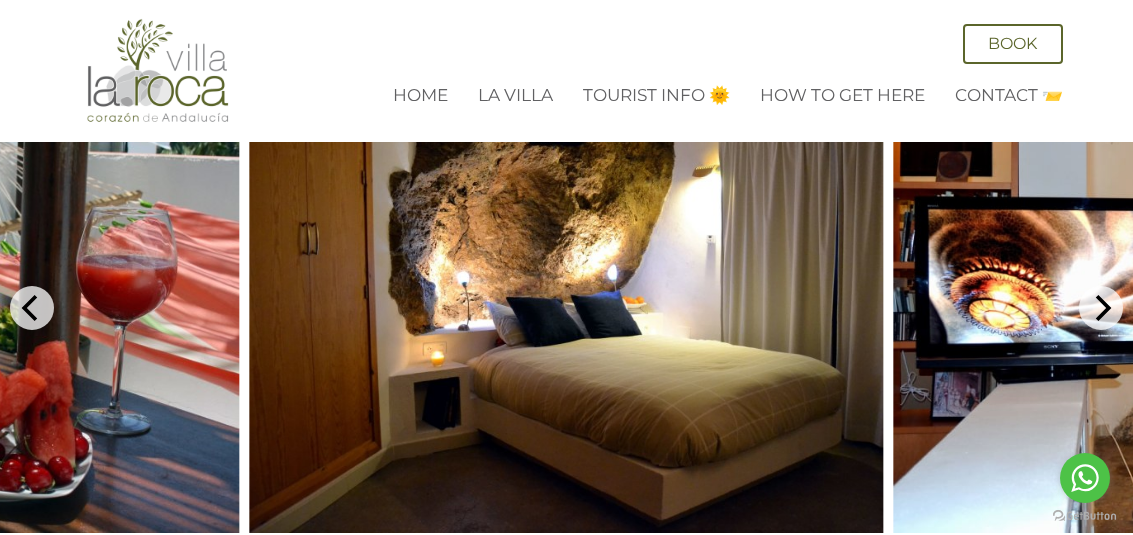 click 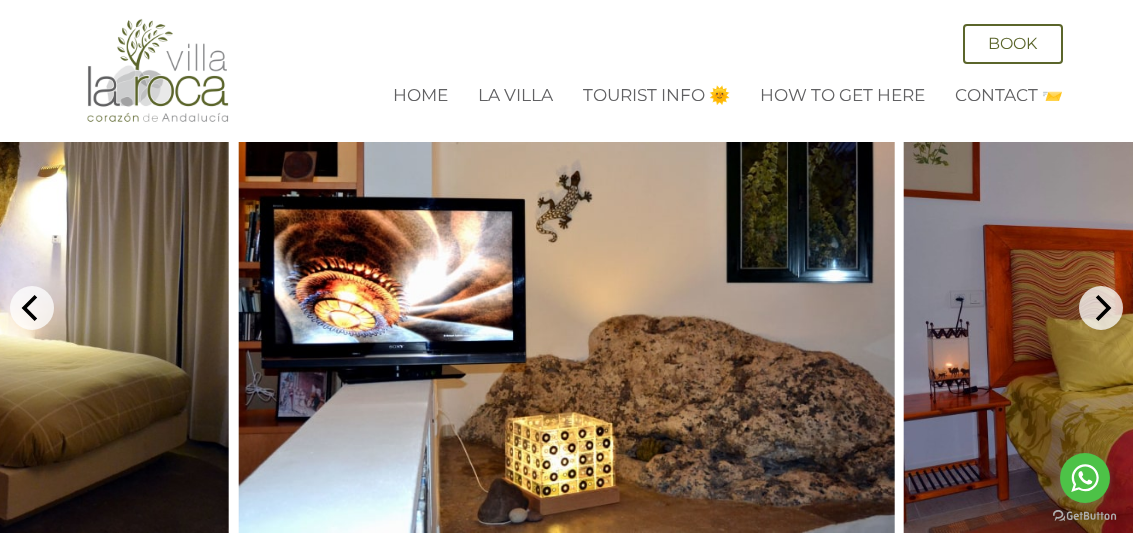 click 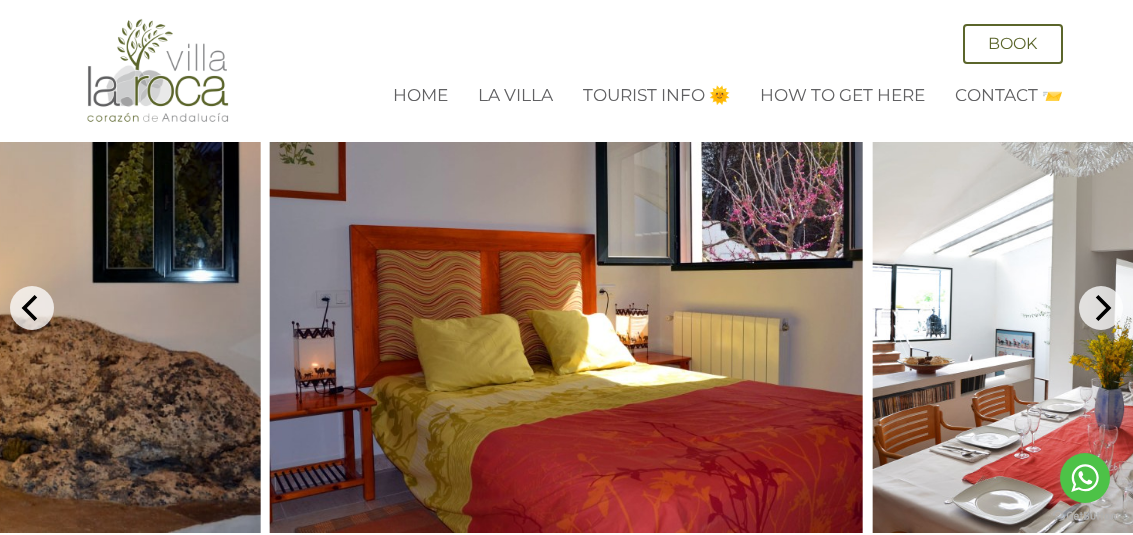 click 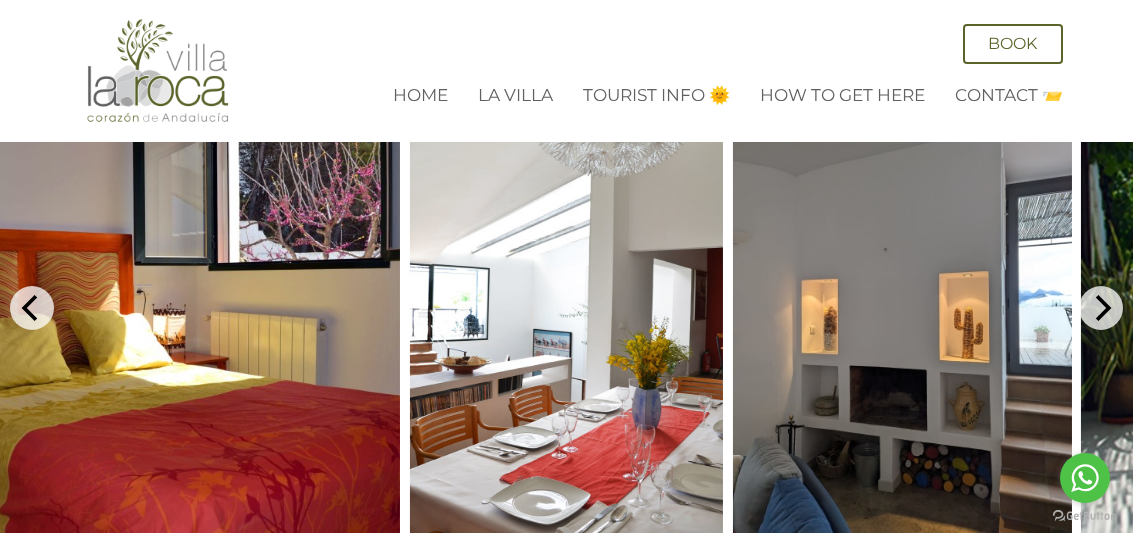 click 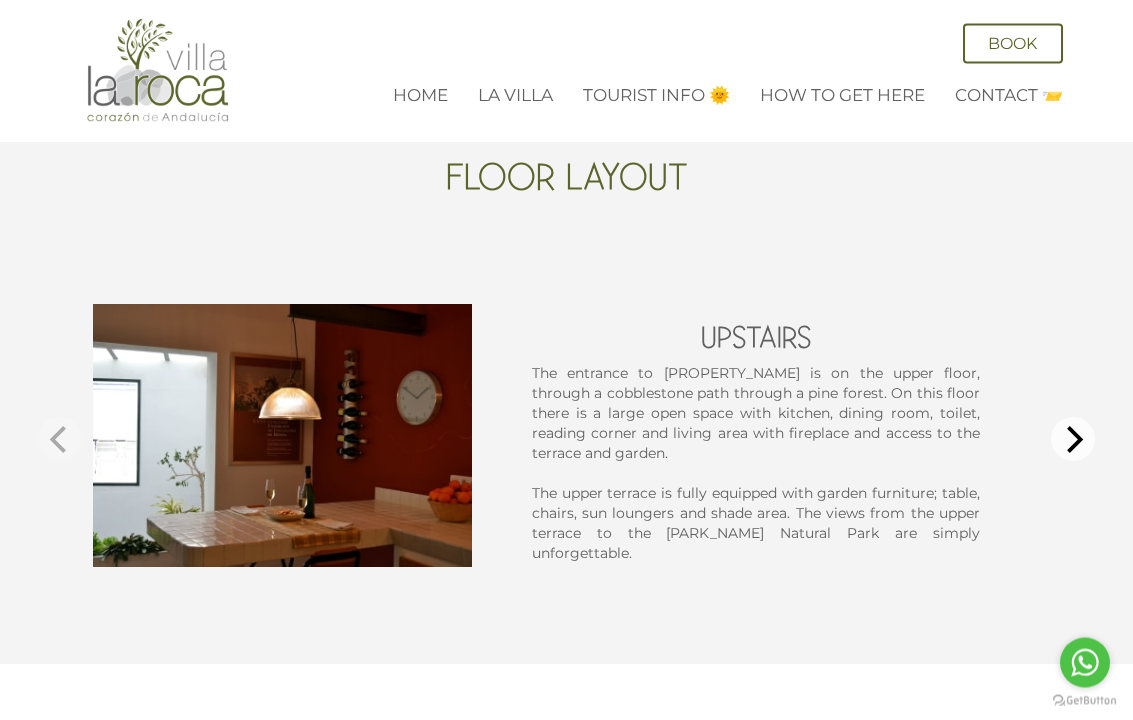 scroll, scrollTop: 1467, scrollLeft: 0, axis: vertical 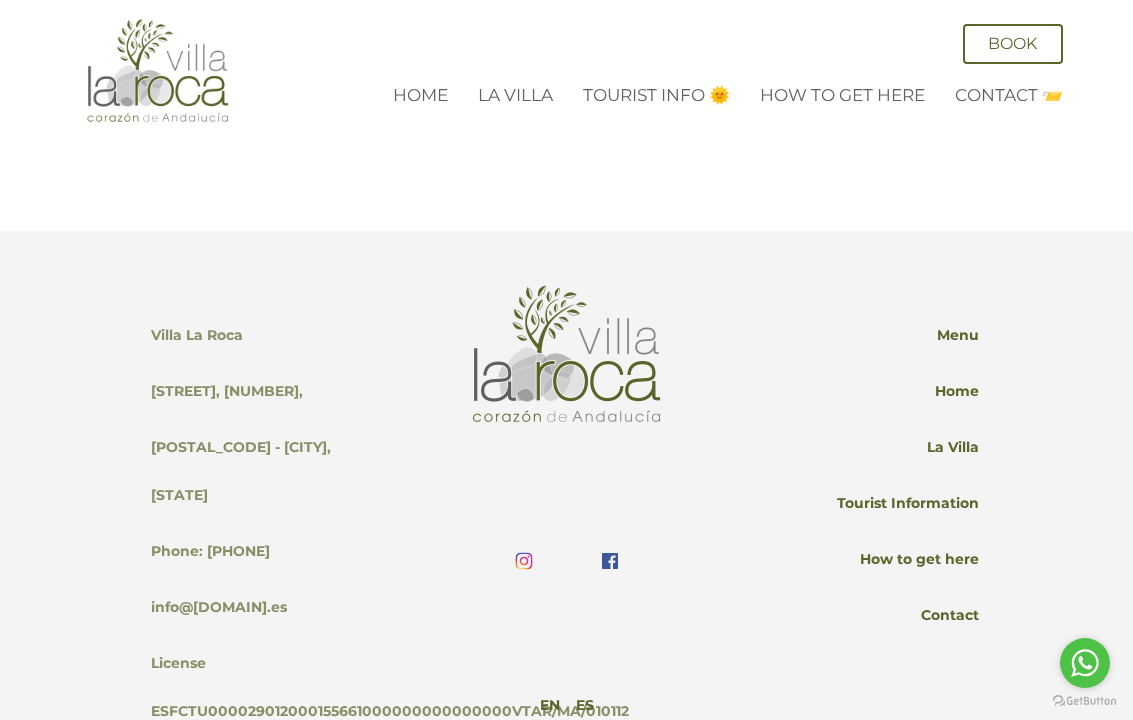 click on "Tourist Information" at bounding box center (908, 507) 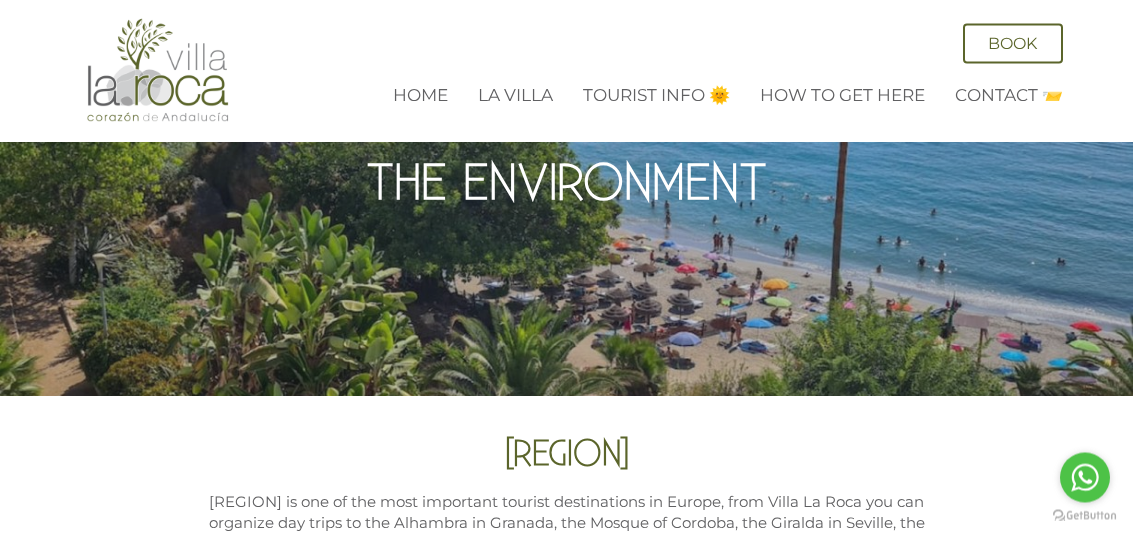 scroll, scrollTop: 0, scrollLeft: 0, axis: both 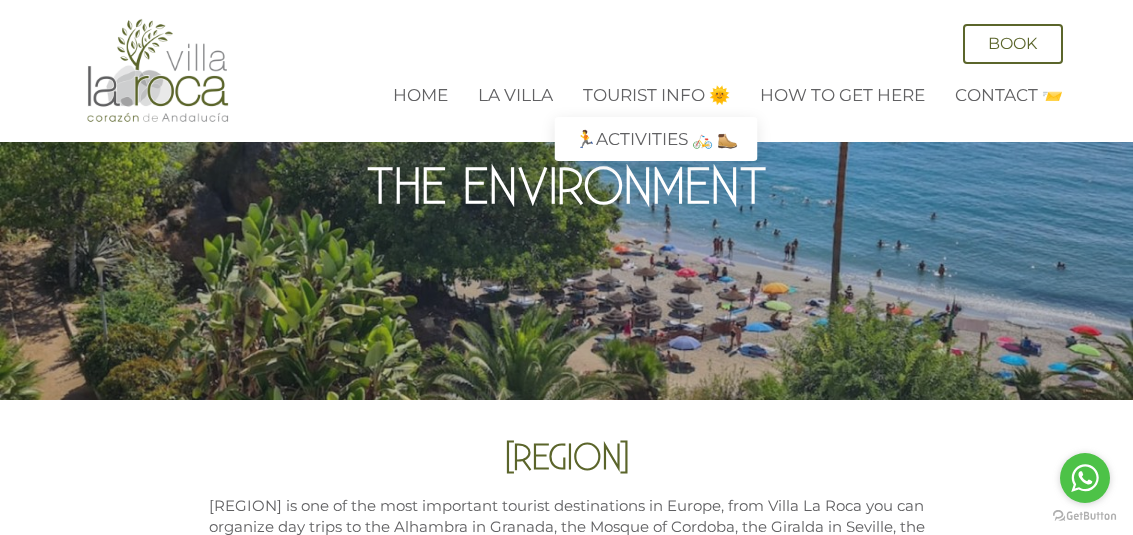 click on "🏃Activities 🚲 🥾" at bounding box center [656, 139] 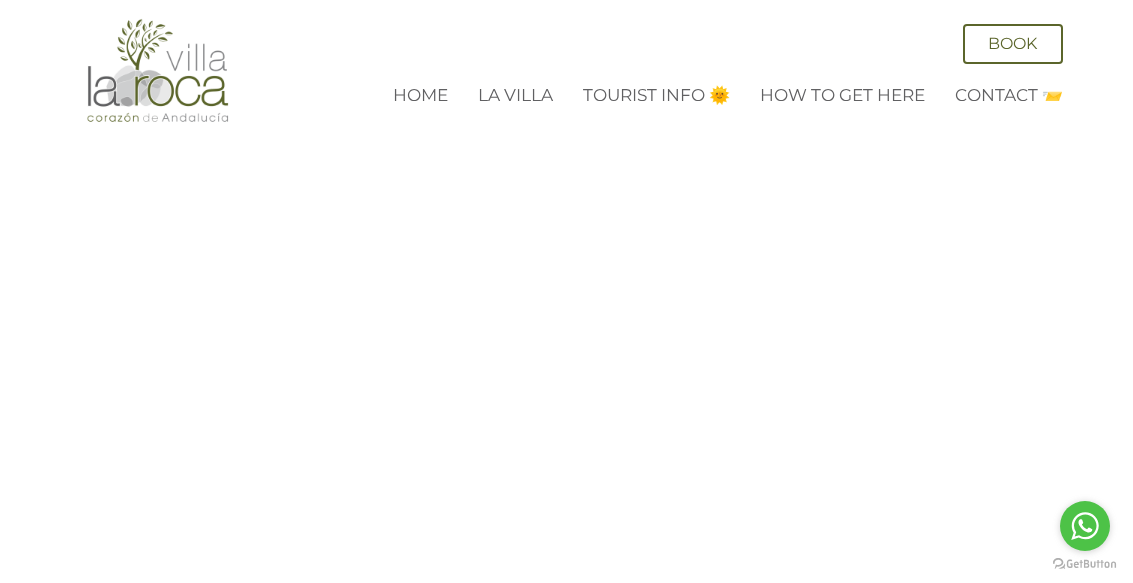 scroll, scrollTop: 3618, scrollLeft: 0, axis: vertical 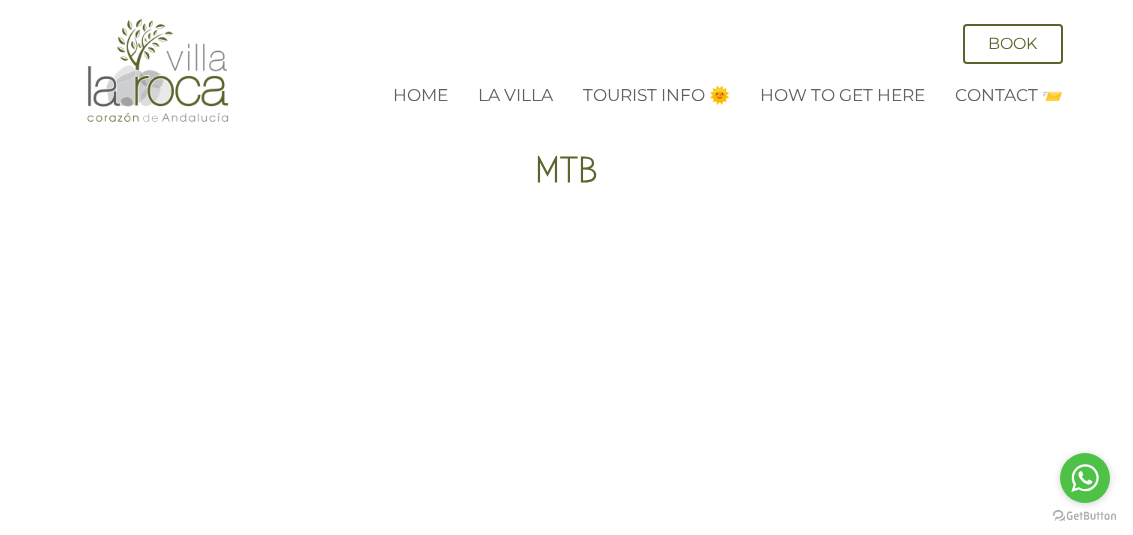 click on "Home" at bounding box center [420, 95] 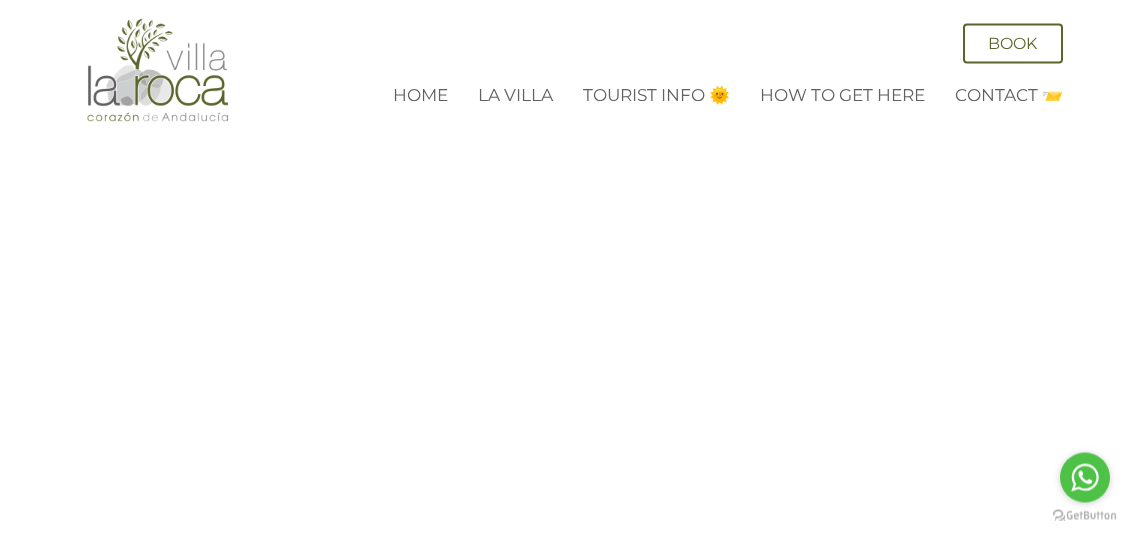 scroll, scrollTop: 284, scrollLeft: 0, axis: vertical 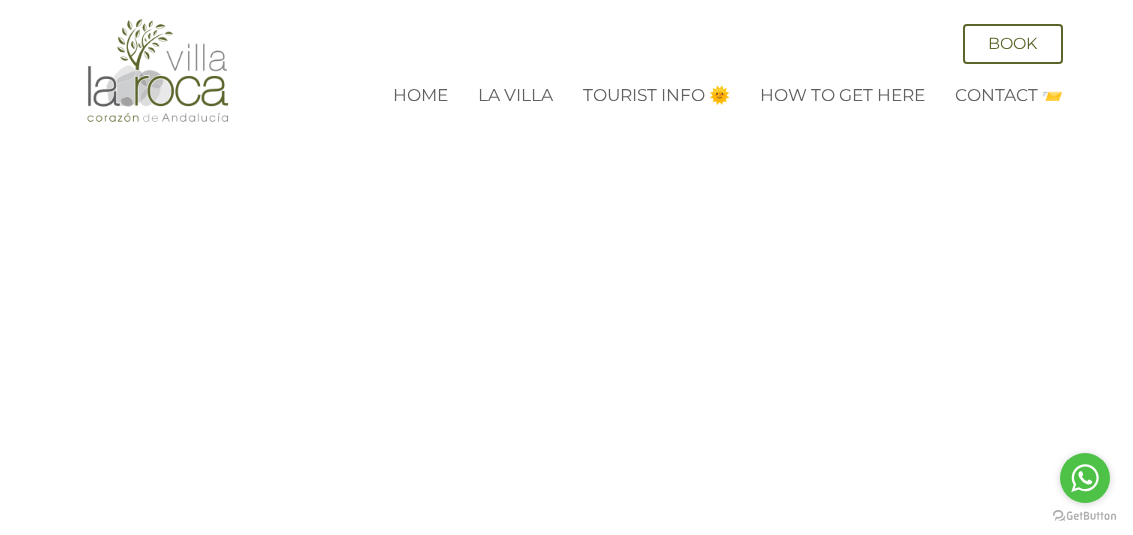 click on "Home" at bounding box center [420, 95] 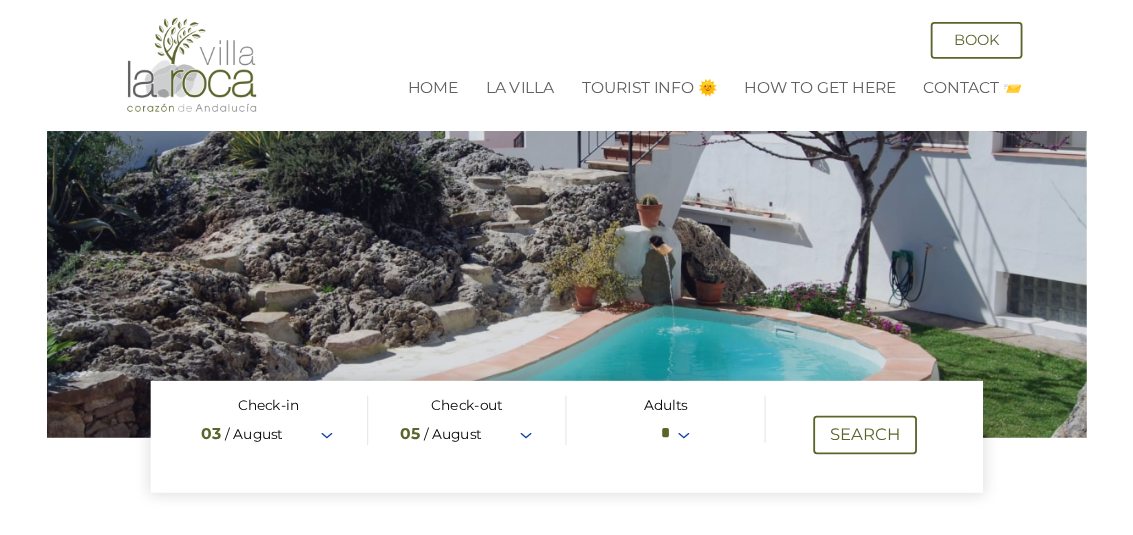 scroll, scrollTop: 0, scrollLeft: 0, axis: both 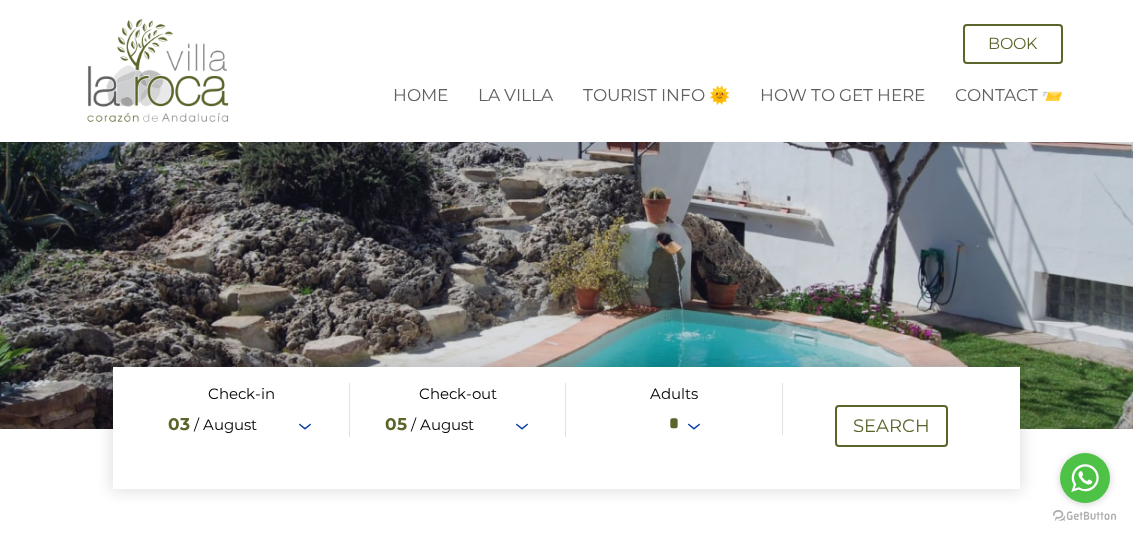 click at bounding box center [566, 428] 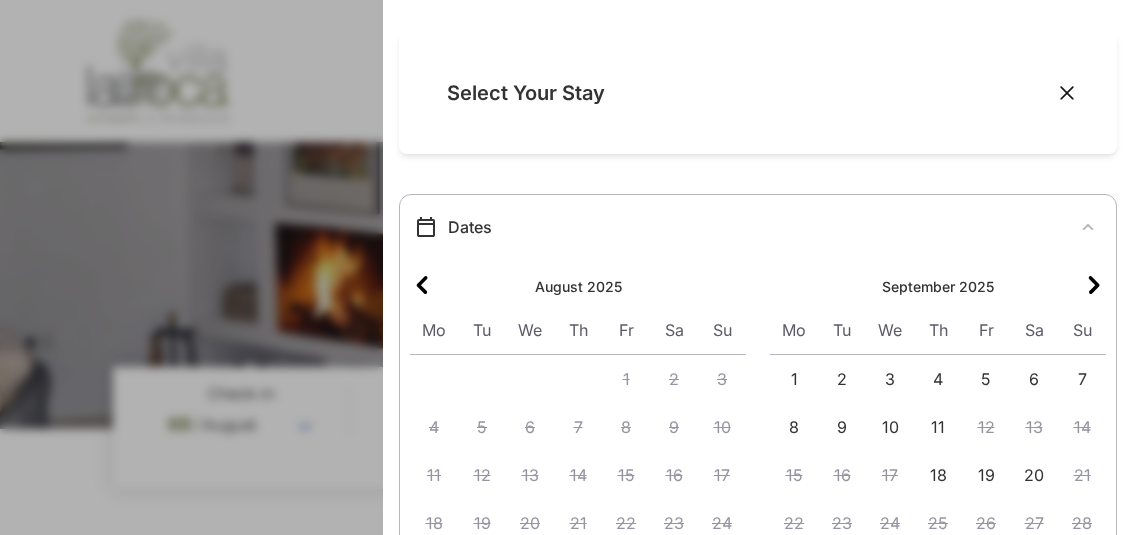 click 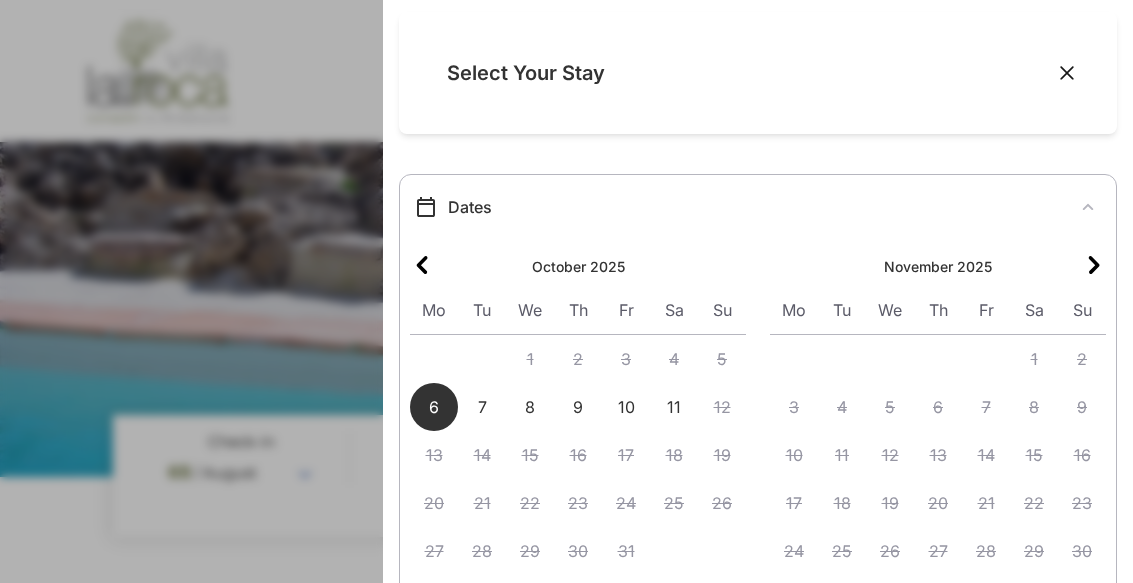 scroll, scrollTop: 18, scrollLeft: 0, axis: vertical 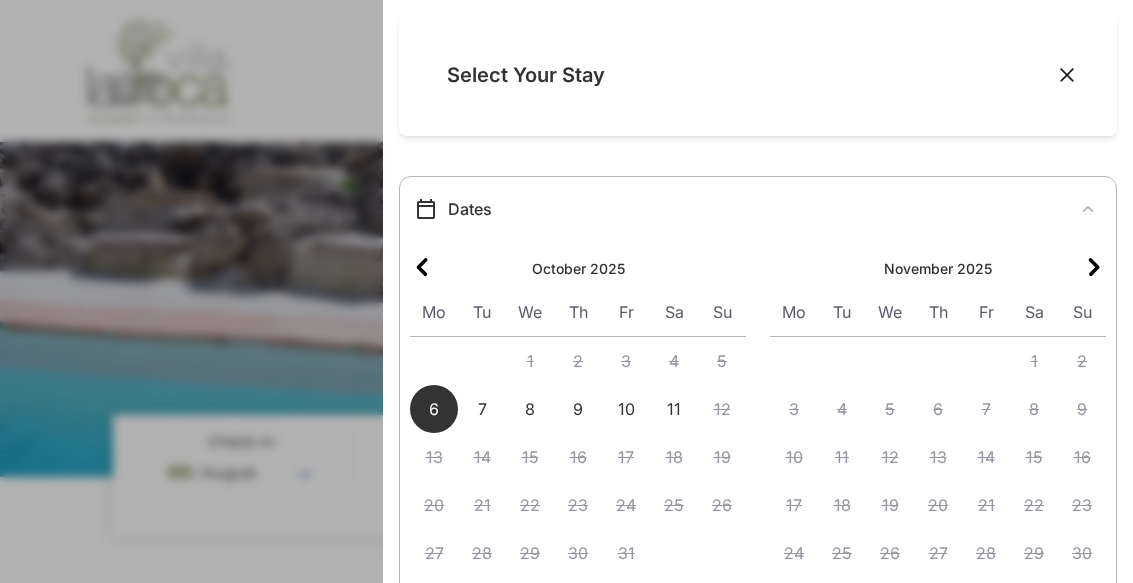 click 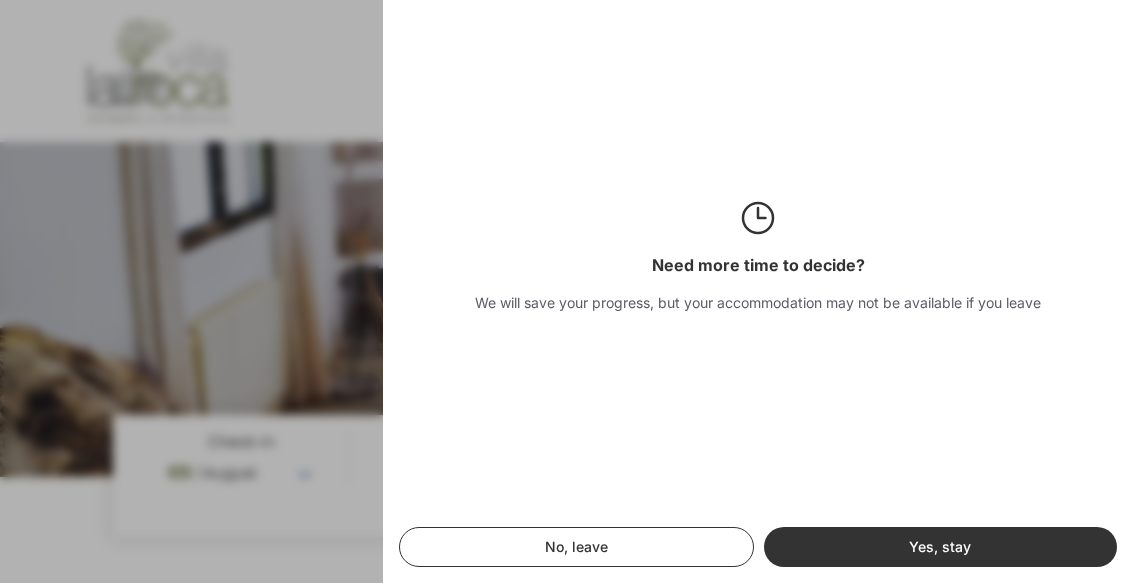 click on "Yes, stay" 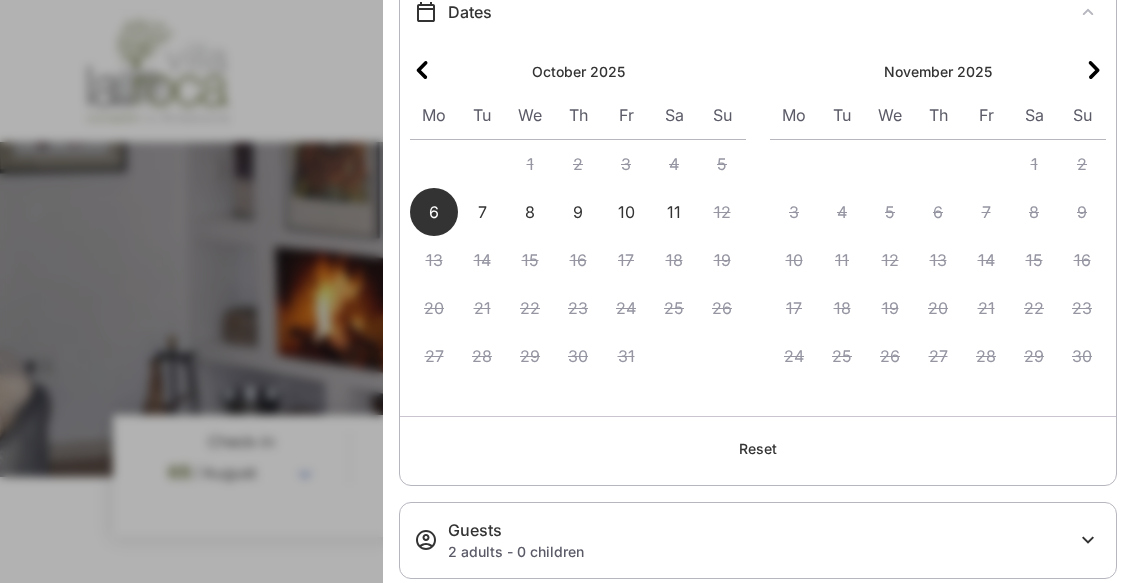 scroll, scrollTop: 208, scrollLeft: 0, axis: vertical 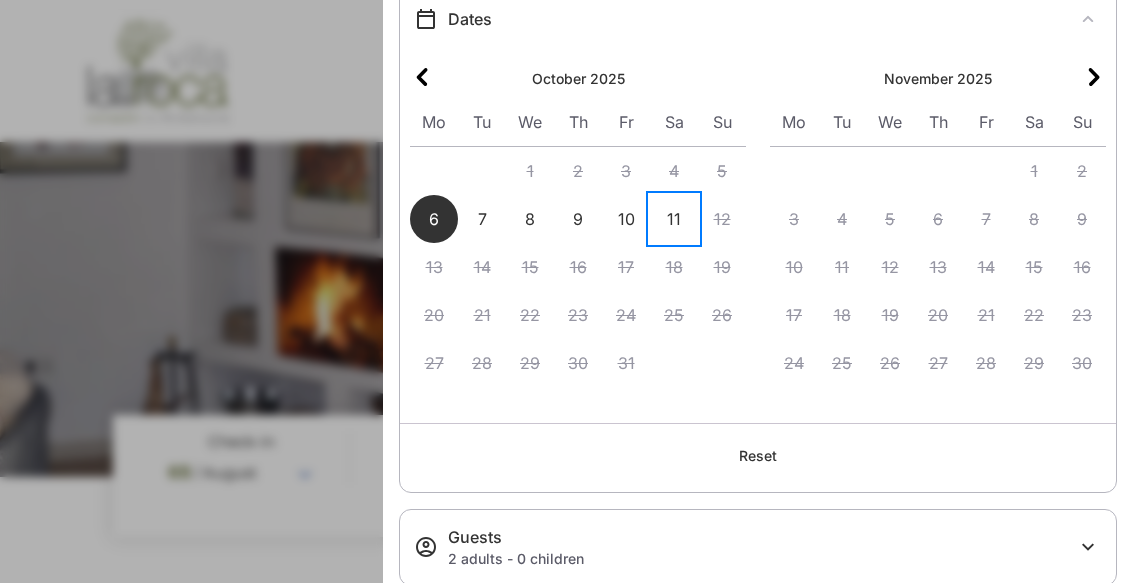click on "11" 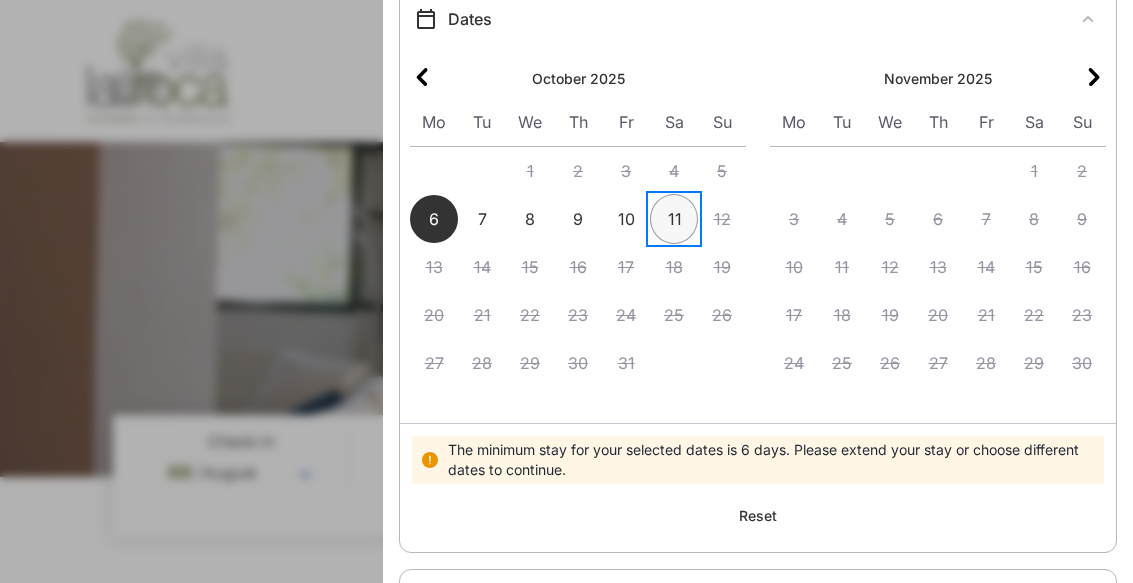 click on "11" 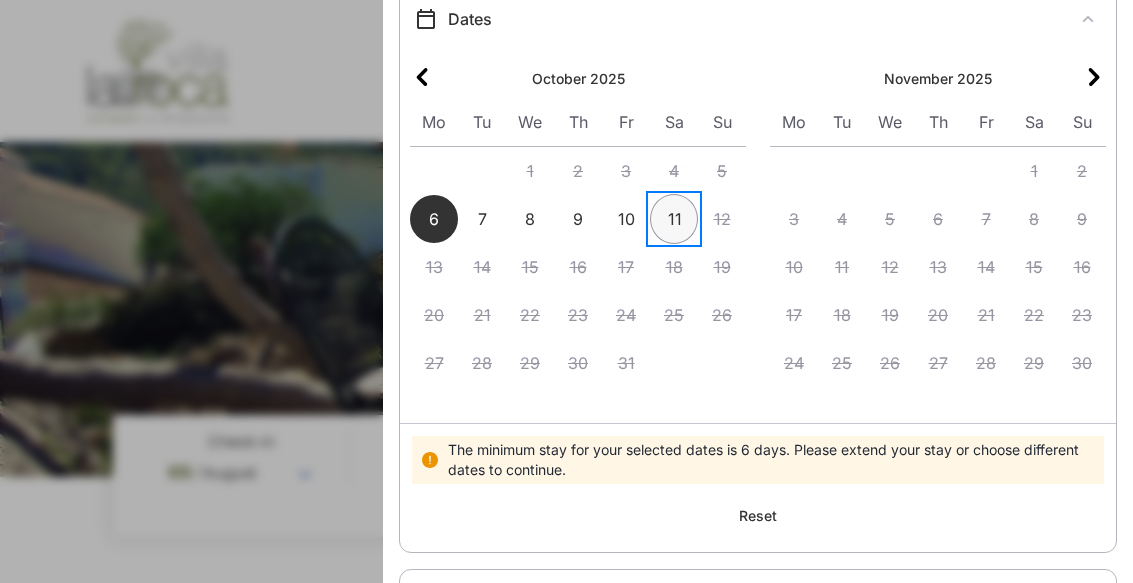 click on "11" 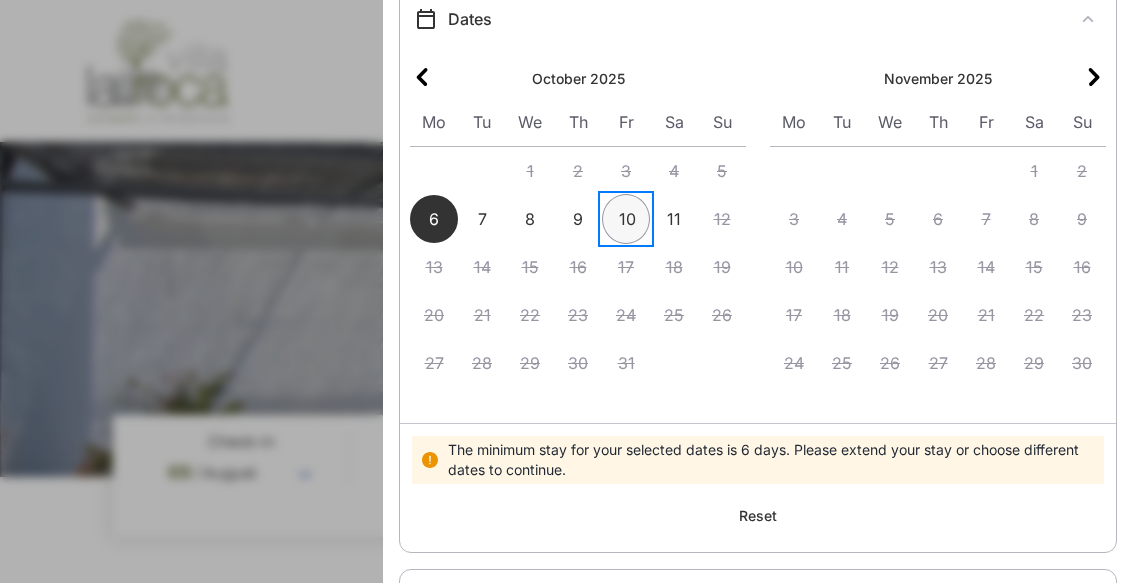 click on "10" 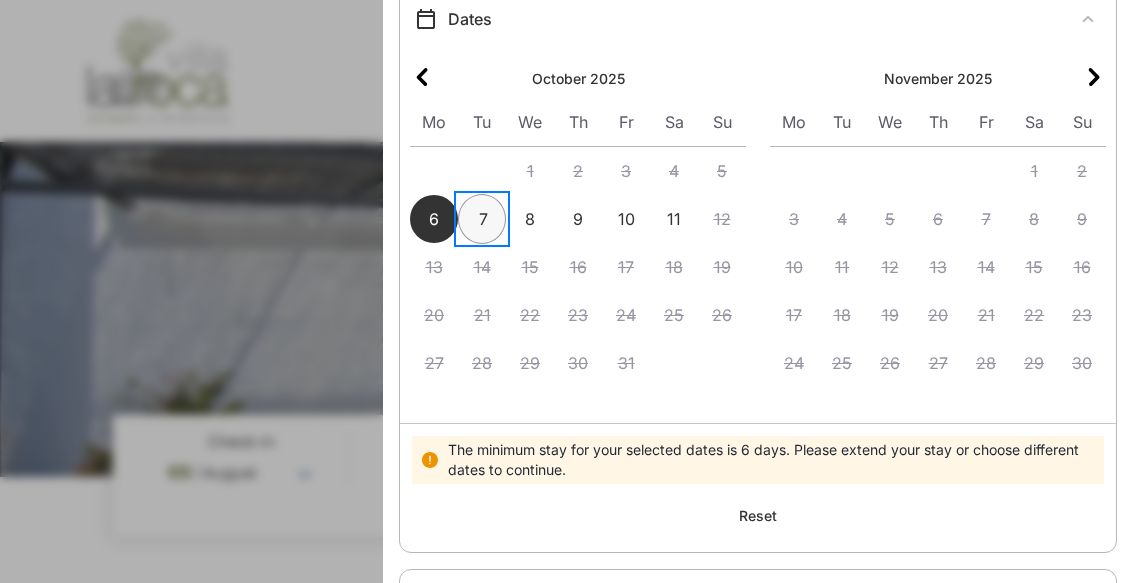 click on "7" 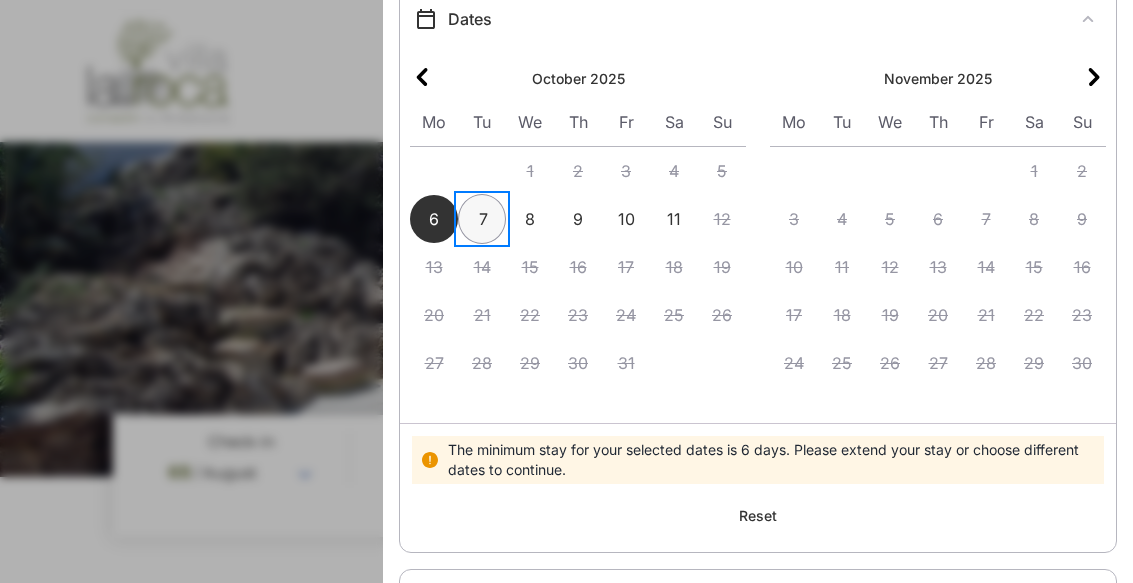 click on "7" 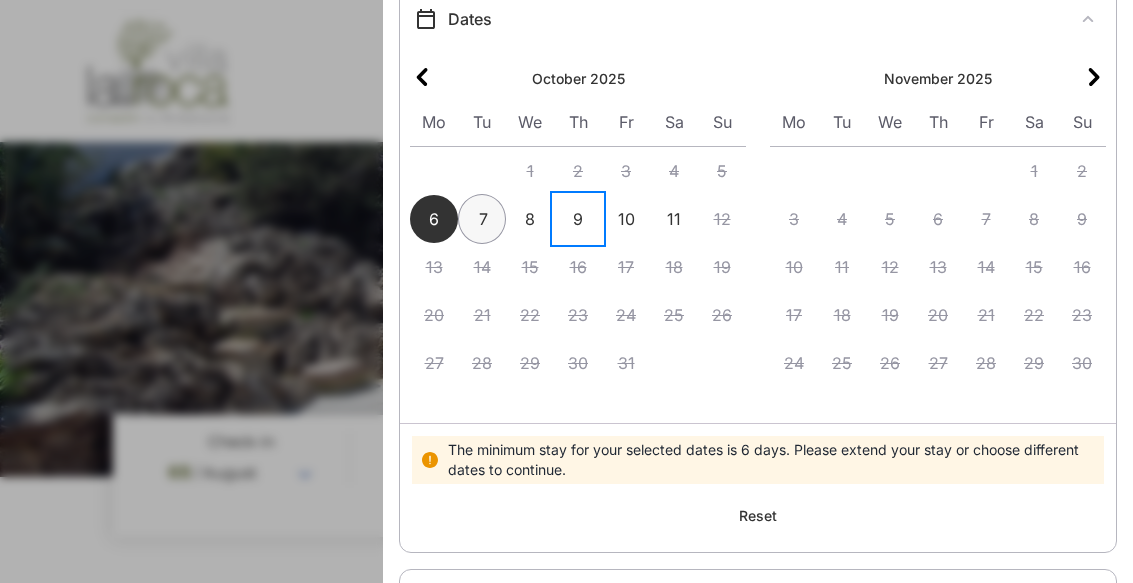 click on "9" 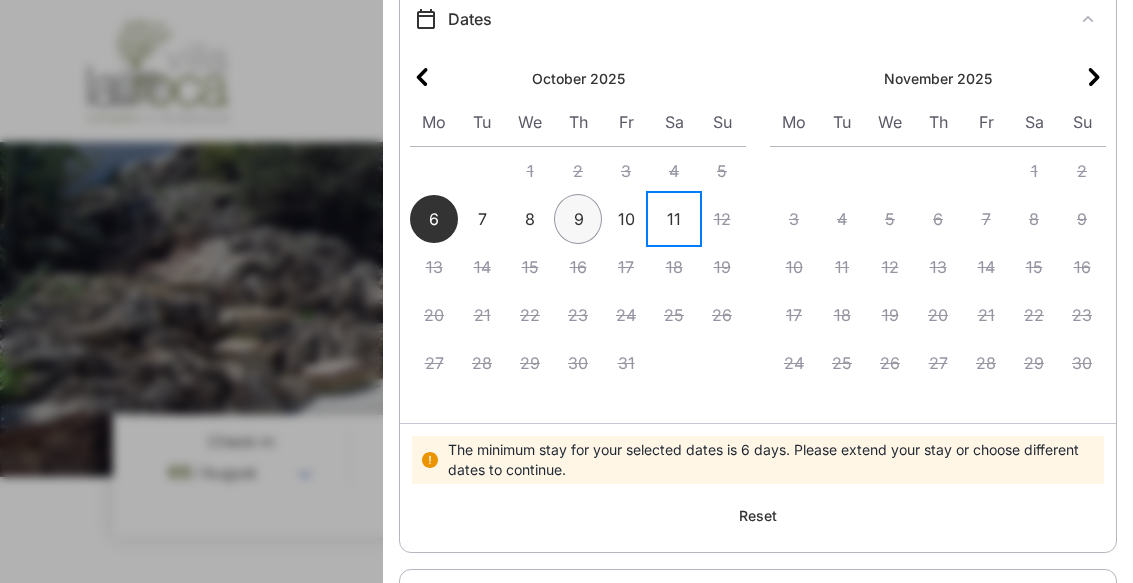 click on "11" 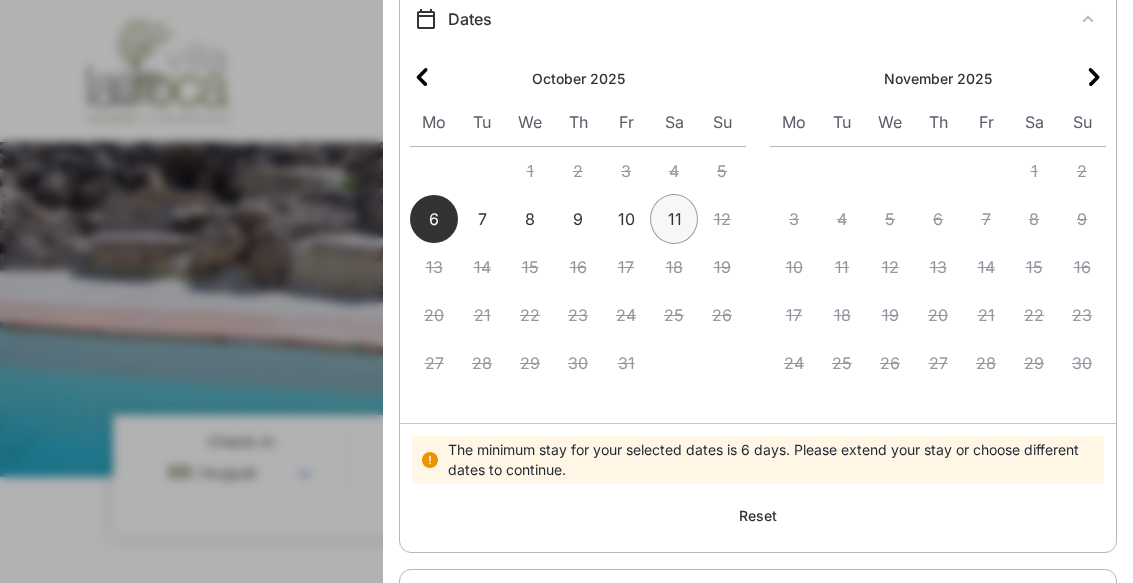 click on "Dates" 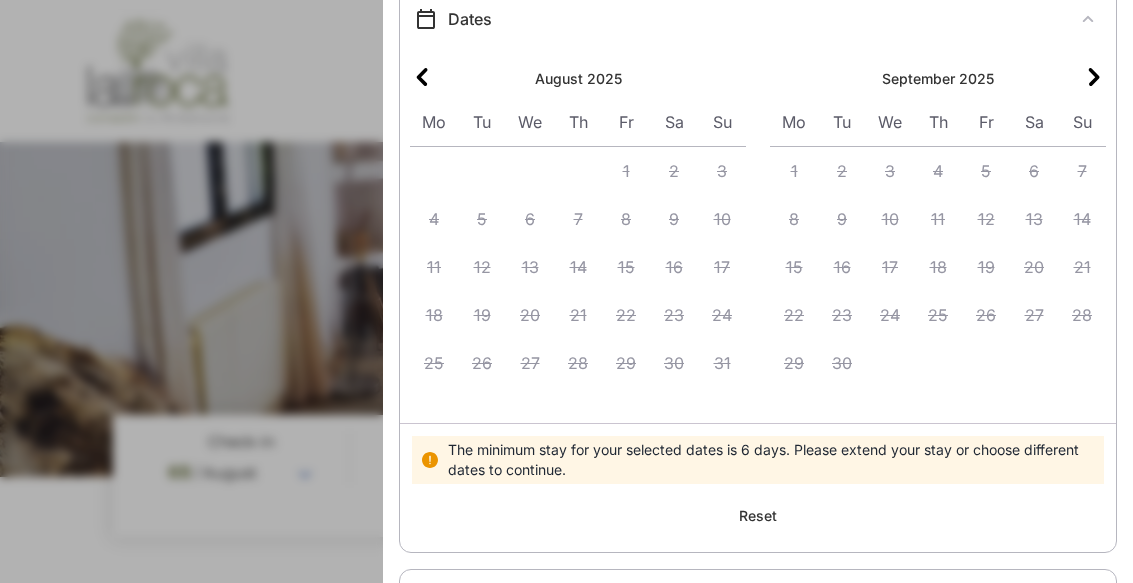 click 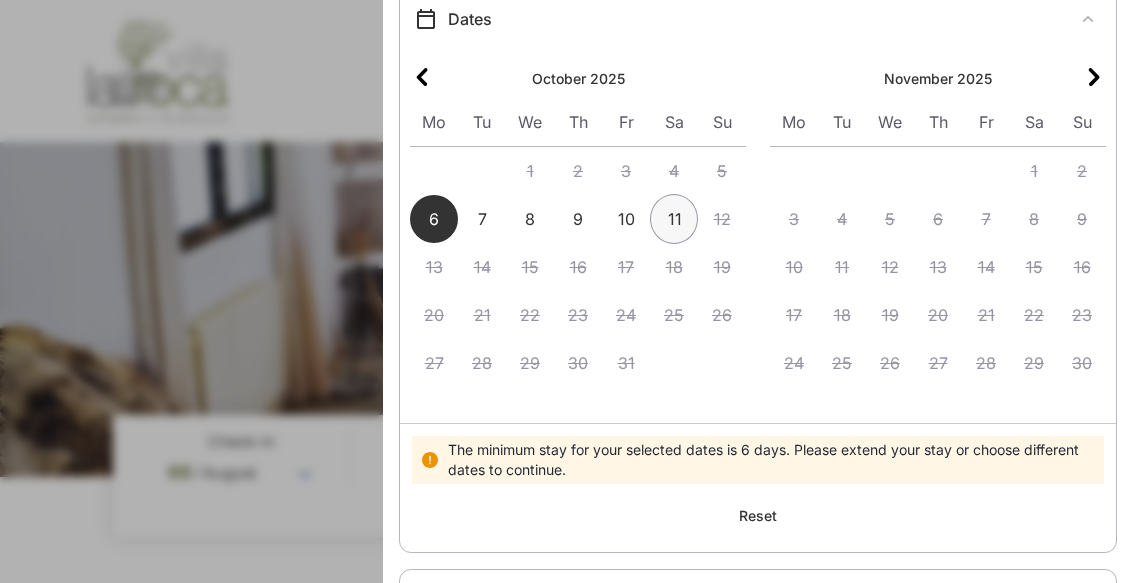 click on "Reset" 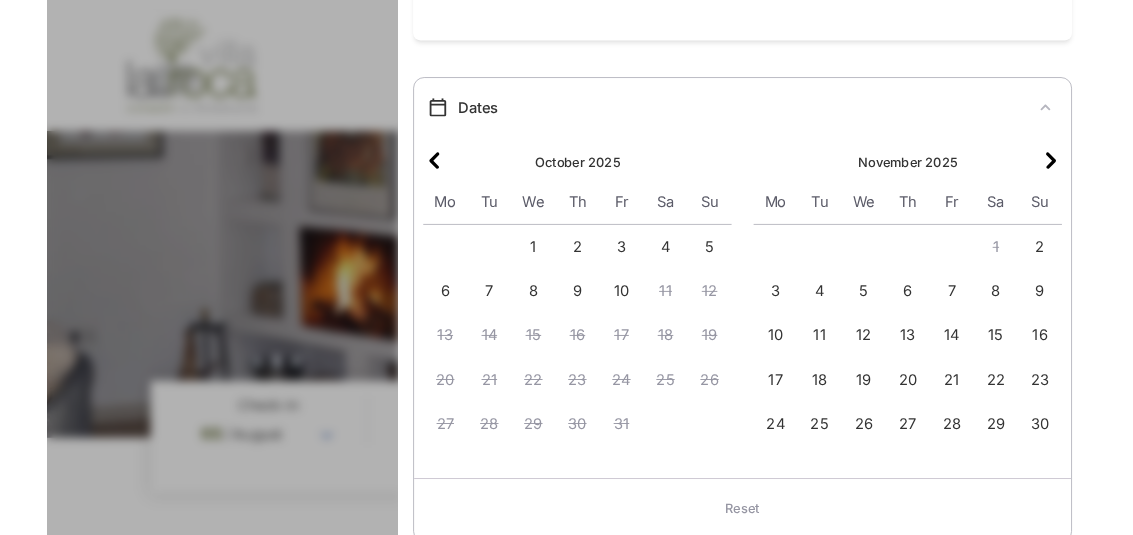 scroll, scrollTop: 202, scrollLeft: 0, axis: vertical 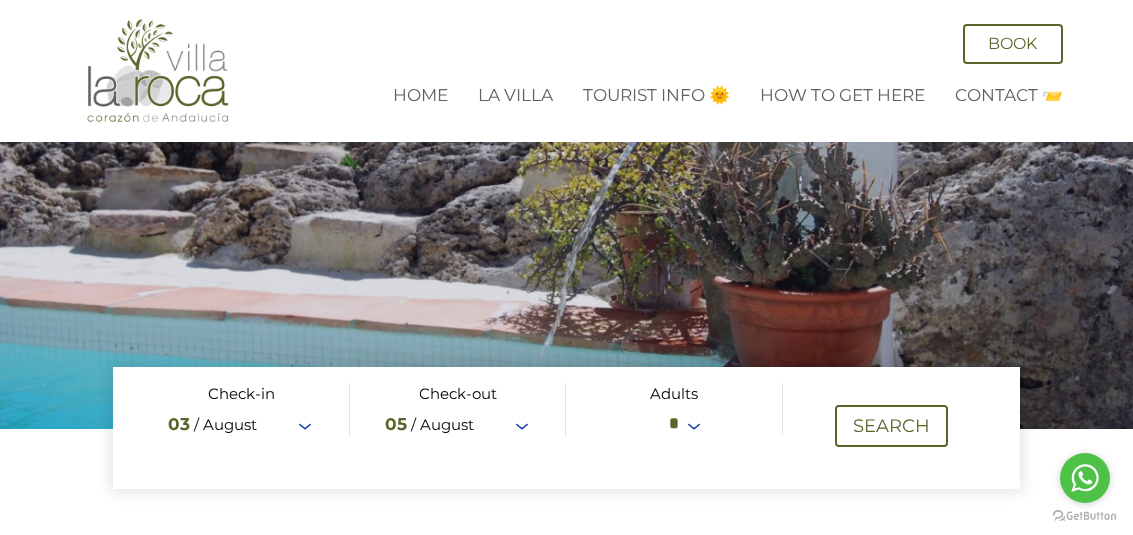 click at bounding box center [566, 428] 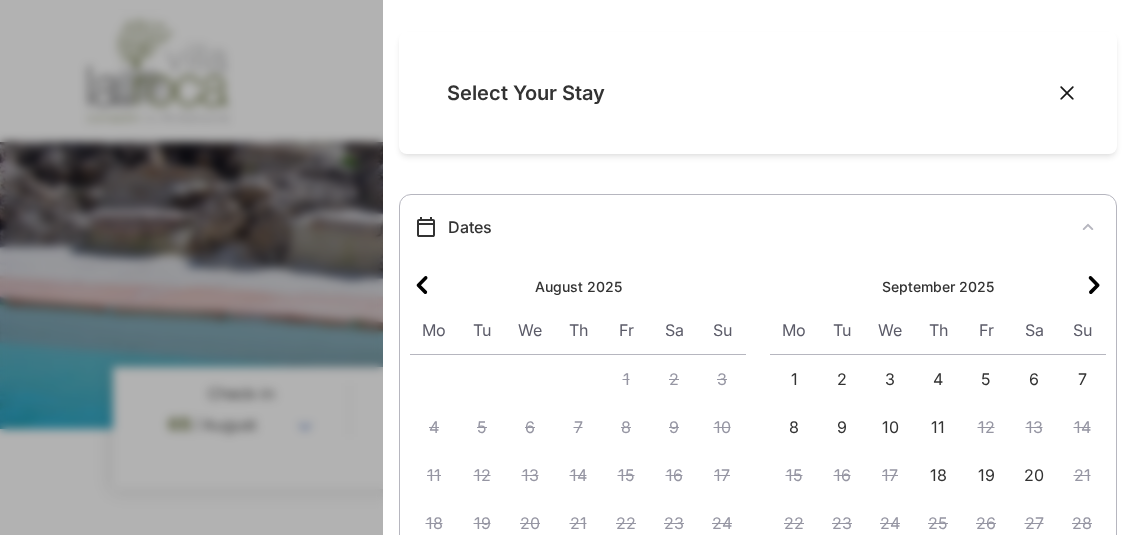 scroll, scrollTop: 3, scrollLeft: 0, axis: vertical 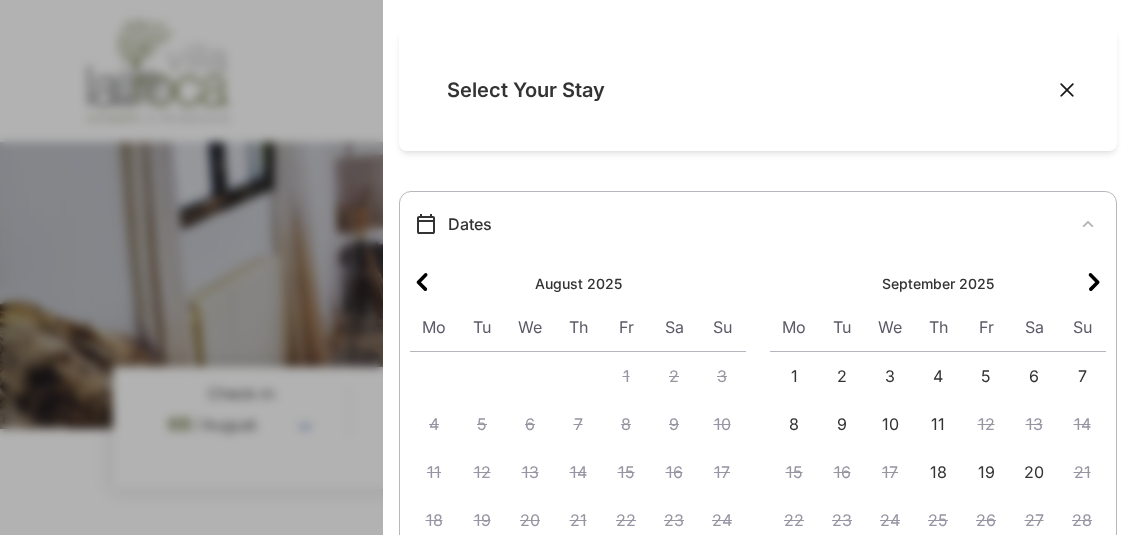 click 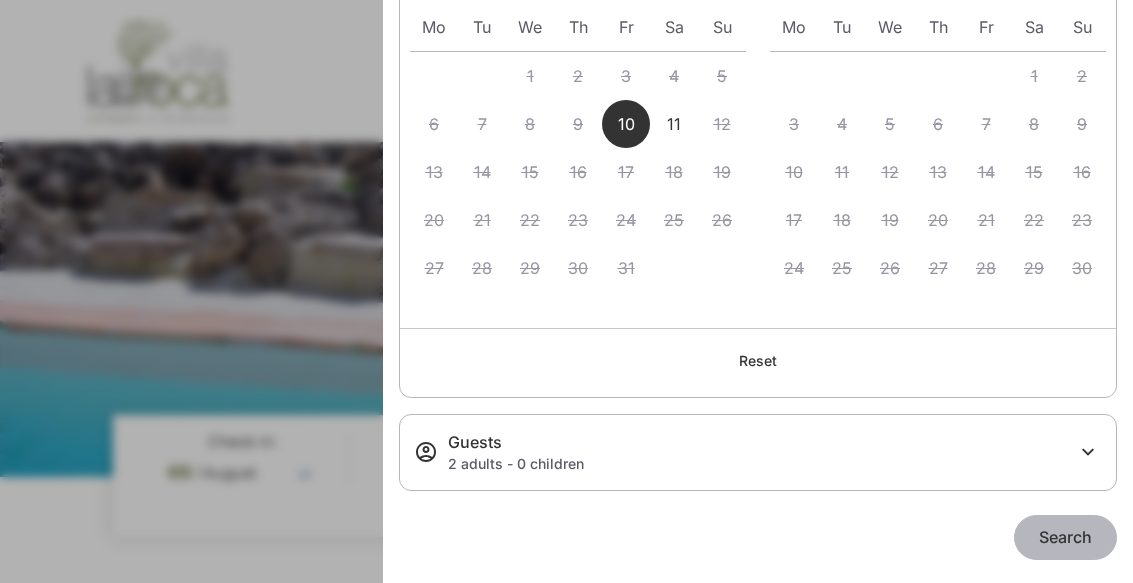 scroll, scrollTop: 302, scrollLeft: 0, axis: vertical 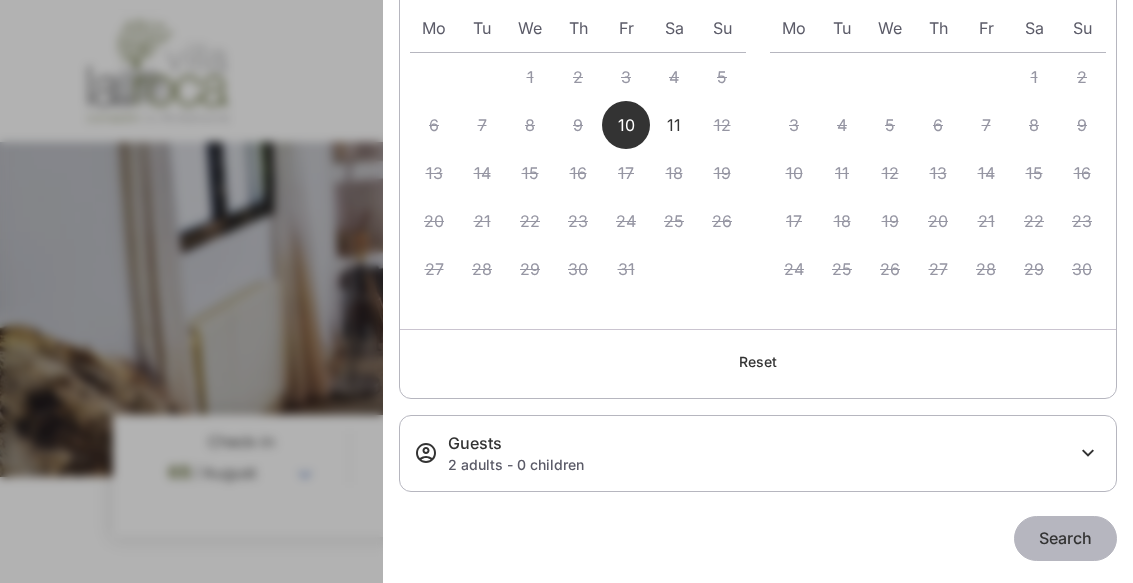 click on "2 adults - 0 children" 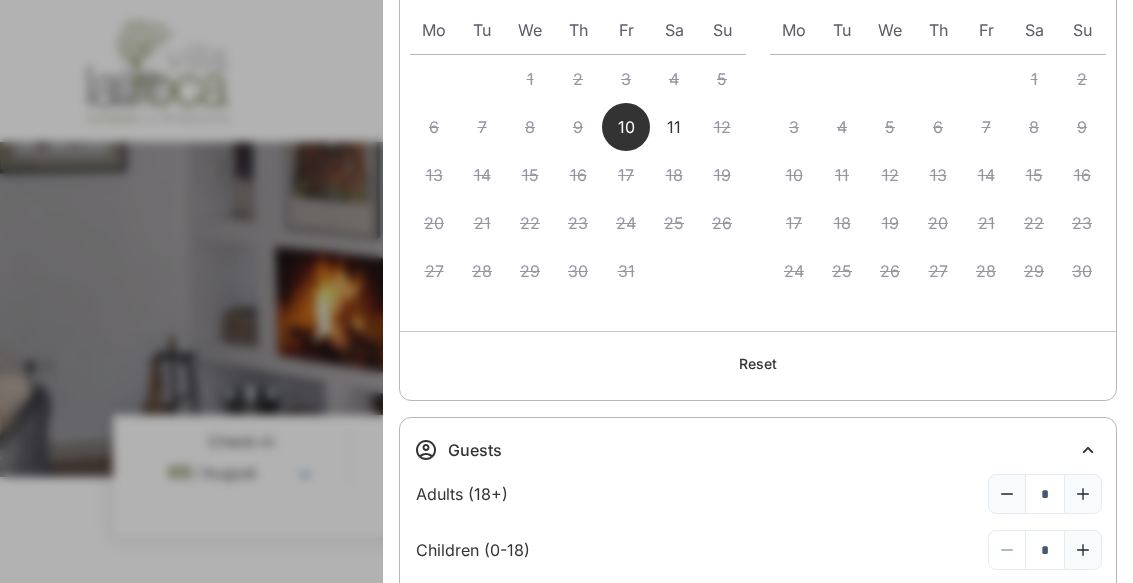 click 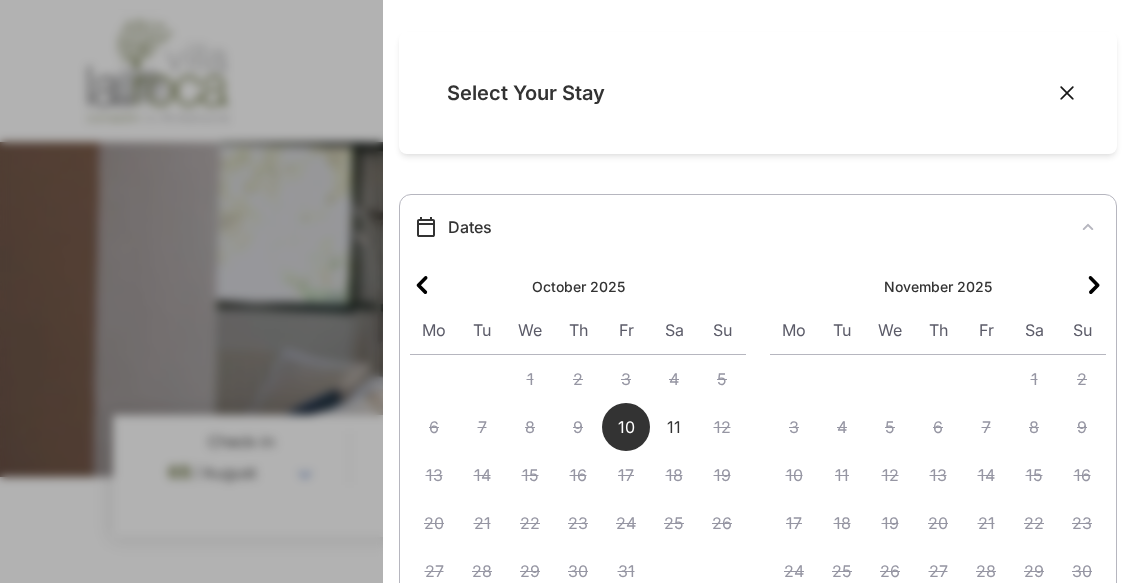 scroll, scrollTop: 0, scrollLeft: 0, axis: both 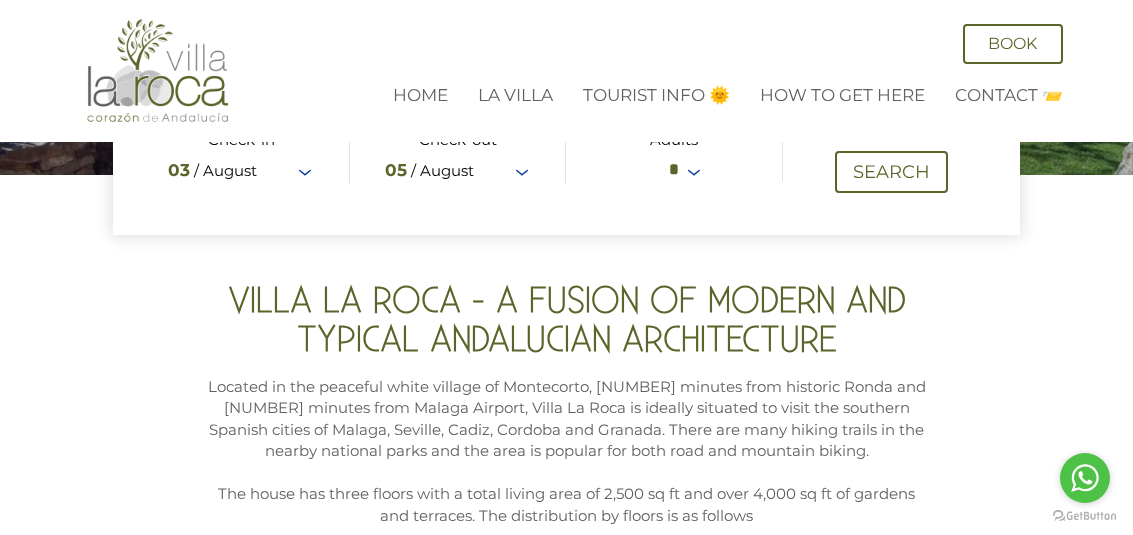 click at bounding box center (566, 174) 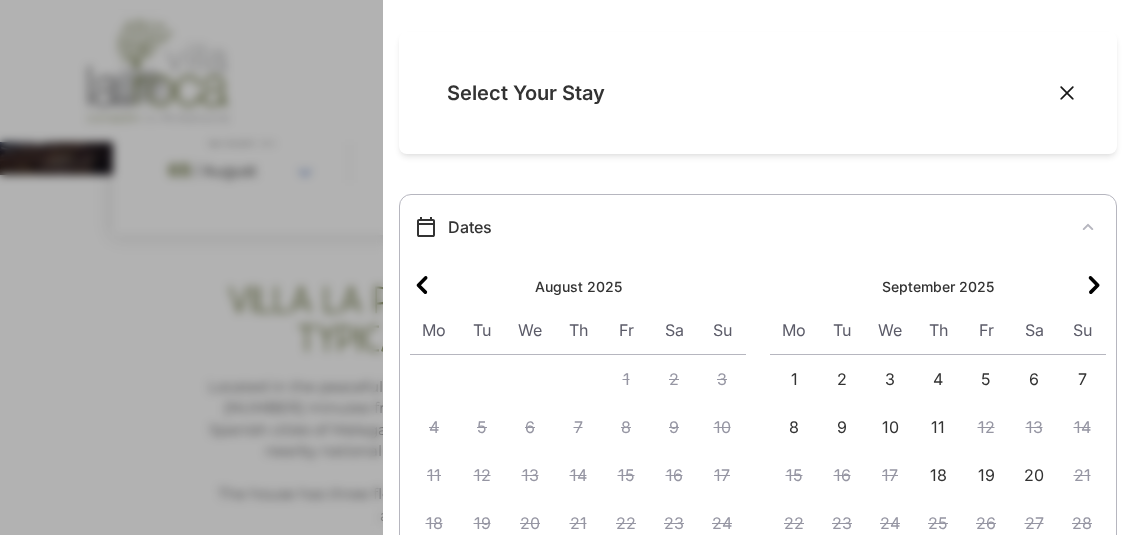 click 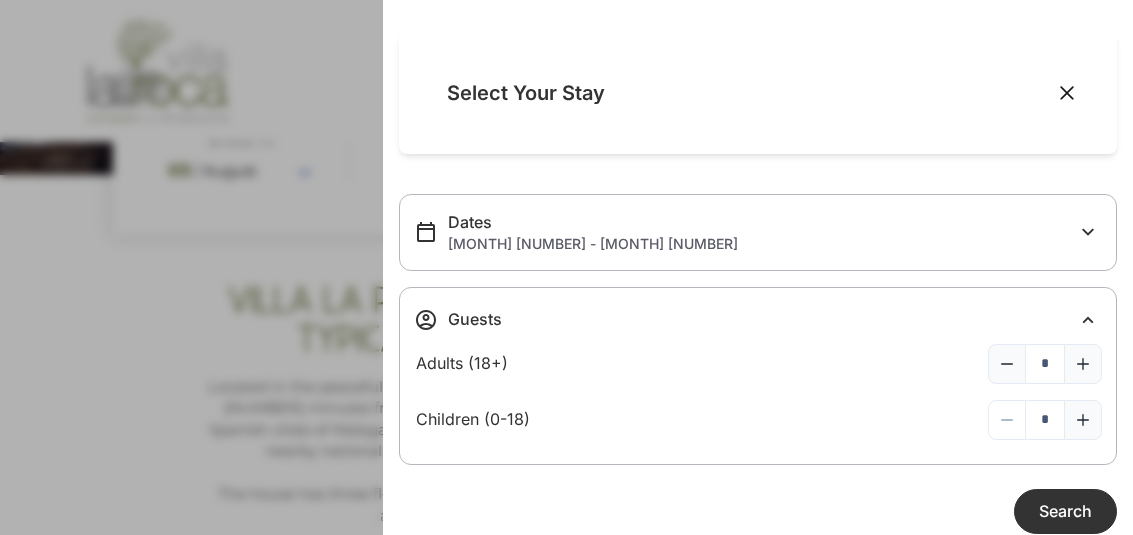 click on "Search" 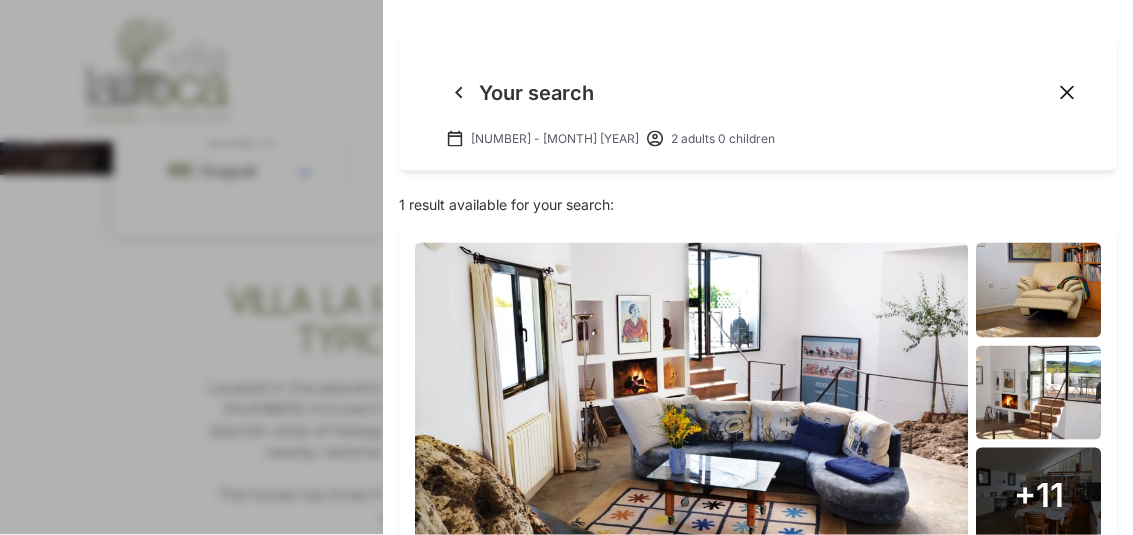 scroll, scrollTop: 254, scrollLeft: 0, axis: vertical 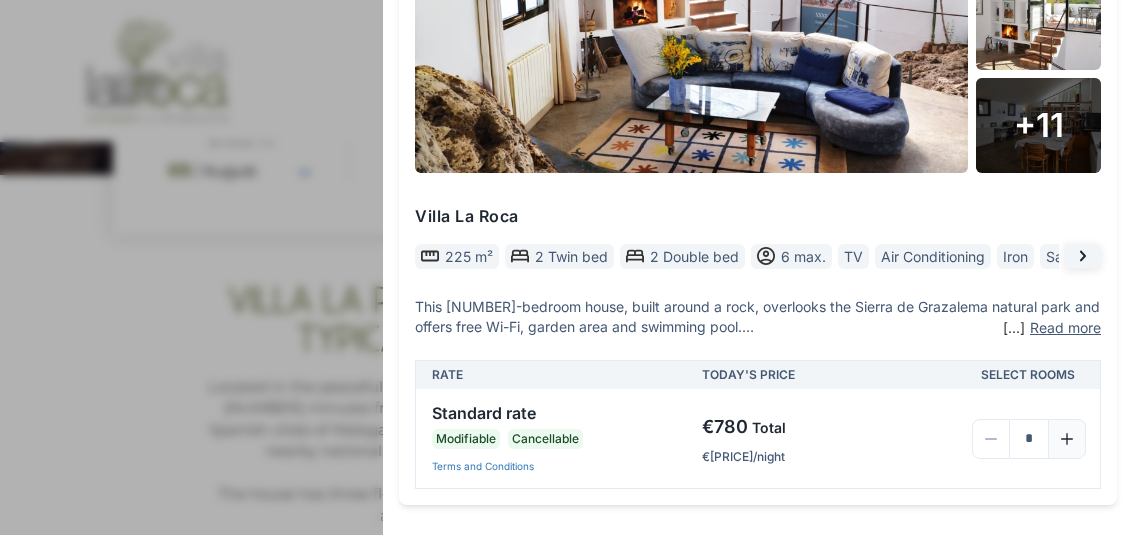 click 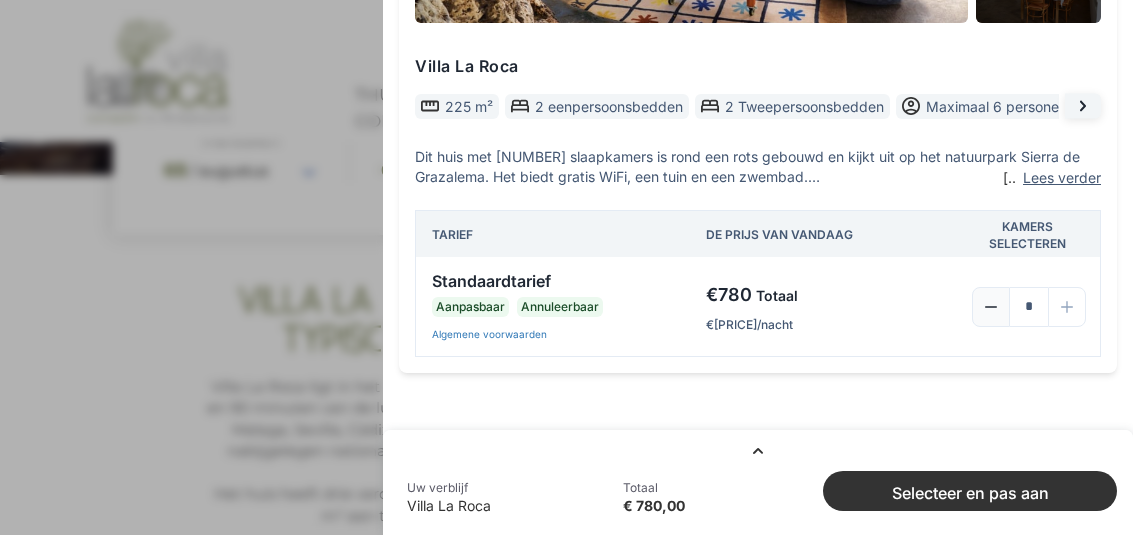 scroll, scrollTop: 519, scrollLeft: 0, axis: vertical 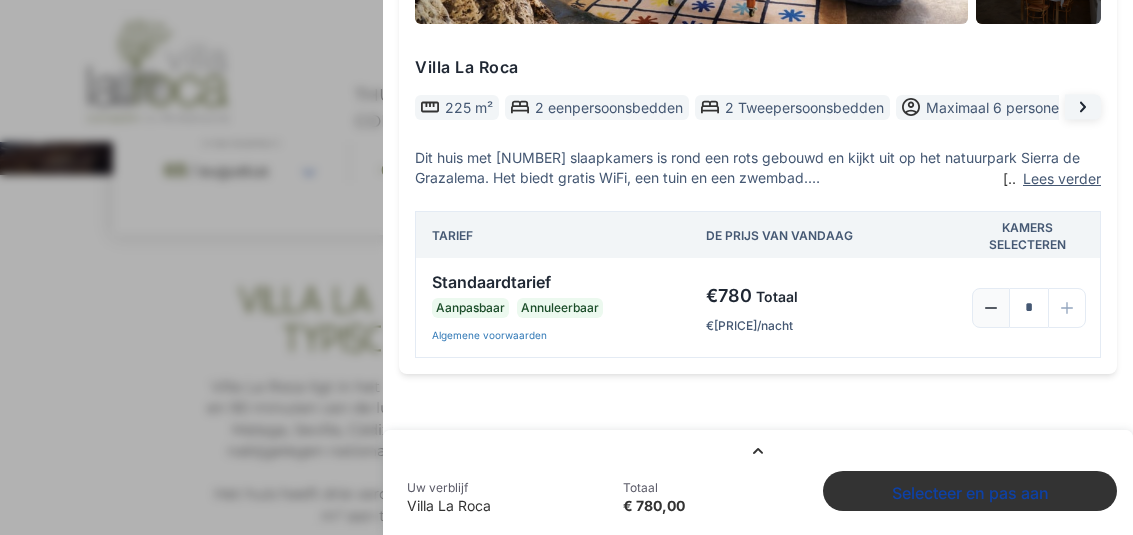 click on "Selecteer en pas aan" 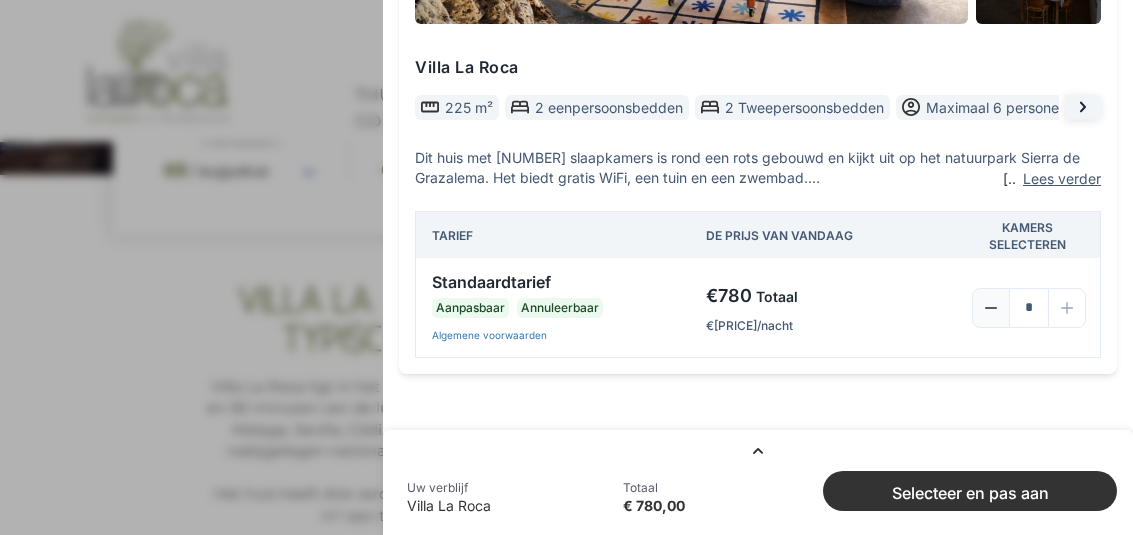 scroll, scrollTop: 0, scrollLeft: 0, axis: both 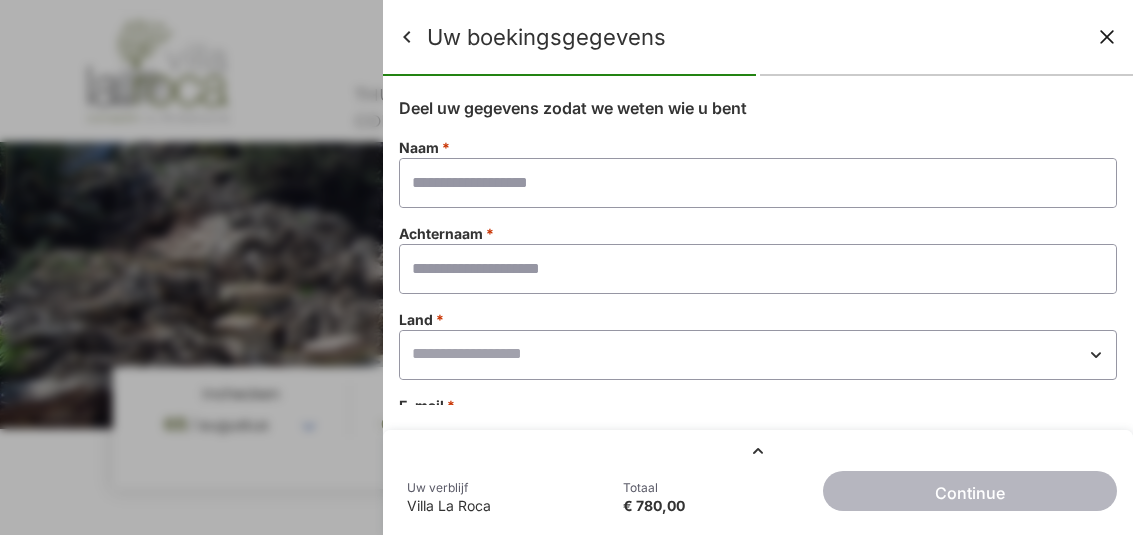 click on "Uw boekingsgegevens" 